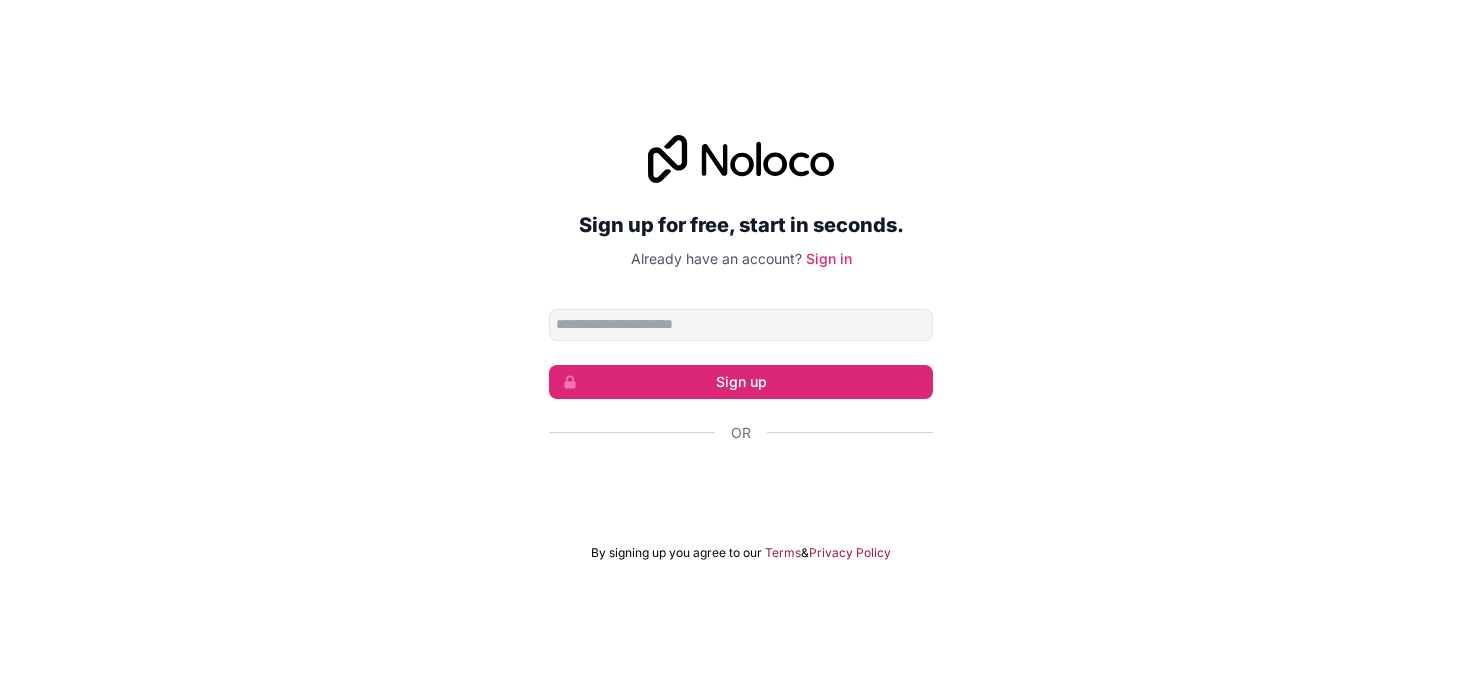 scroll, scrollTop: 0, scrollLeft: 0, axis: both 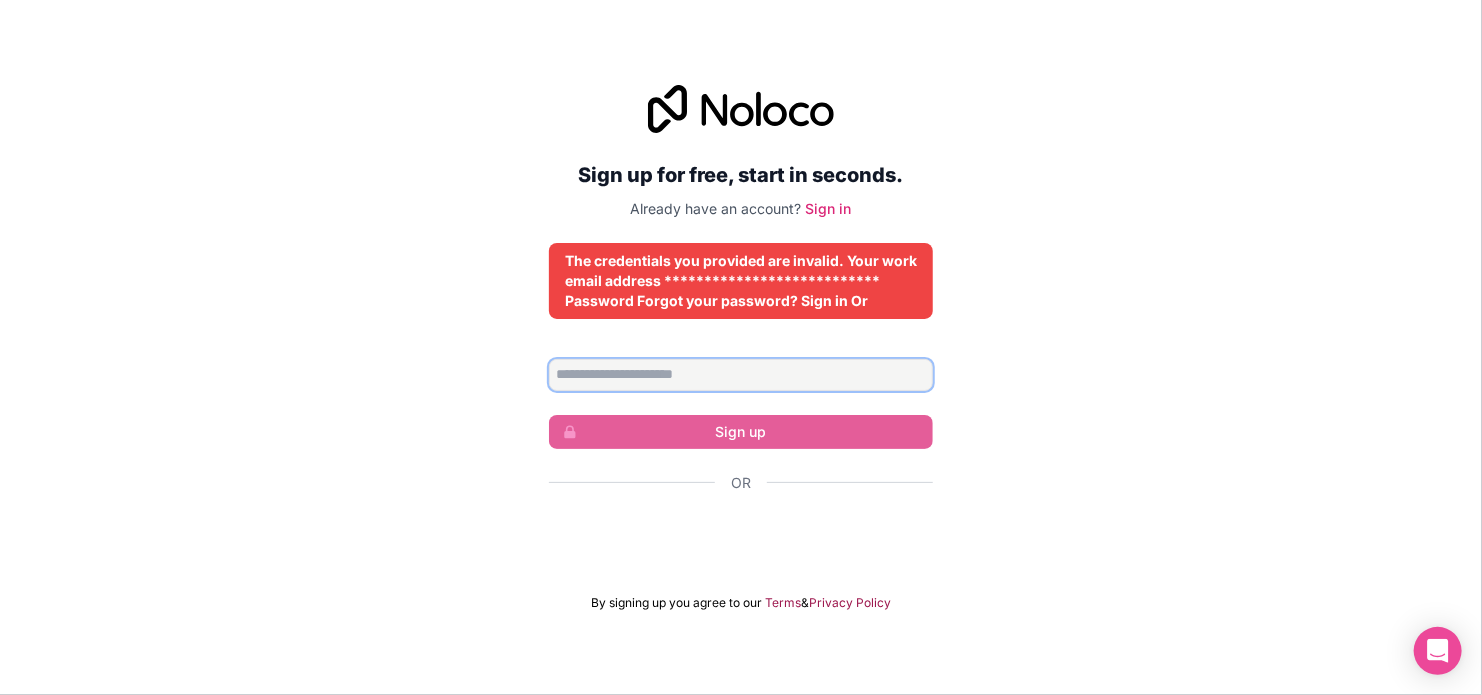 click at bounding box center [741, 375] 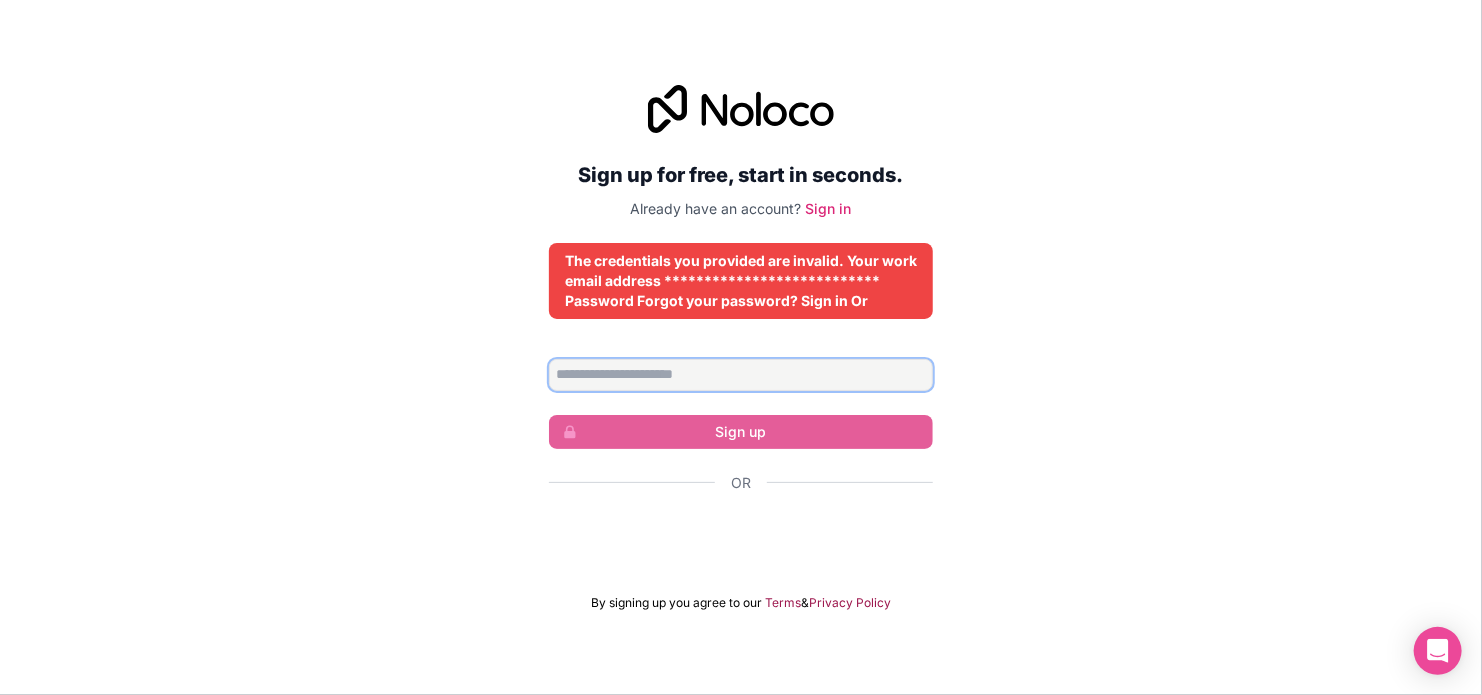 type on "**********" 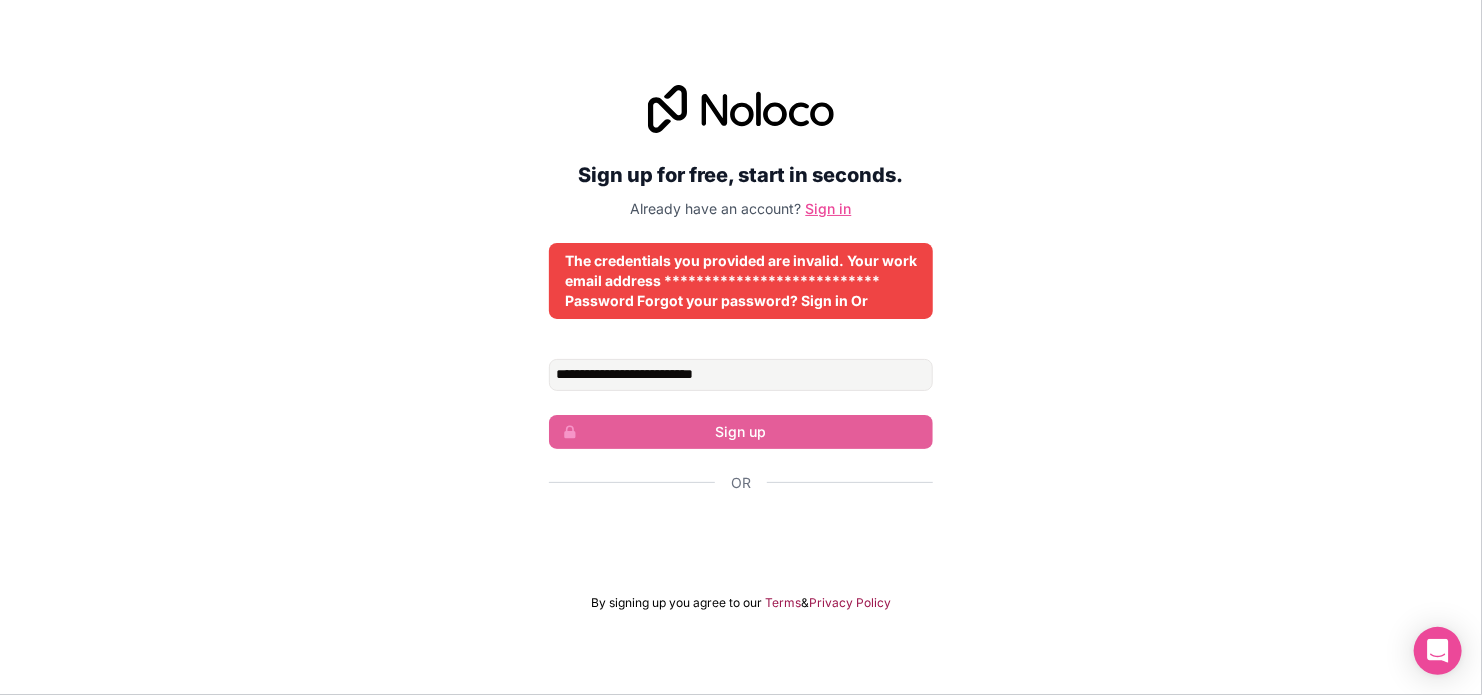 click on "Sign in" at bounding box center [829, 208] 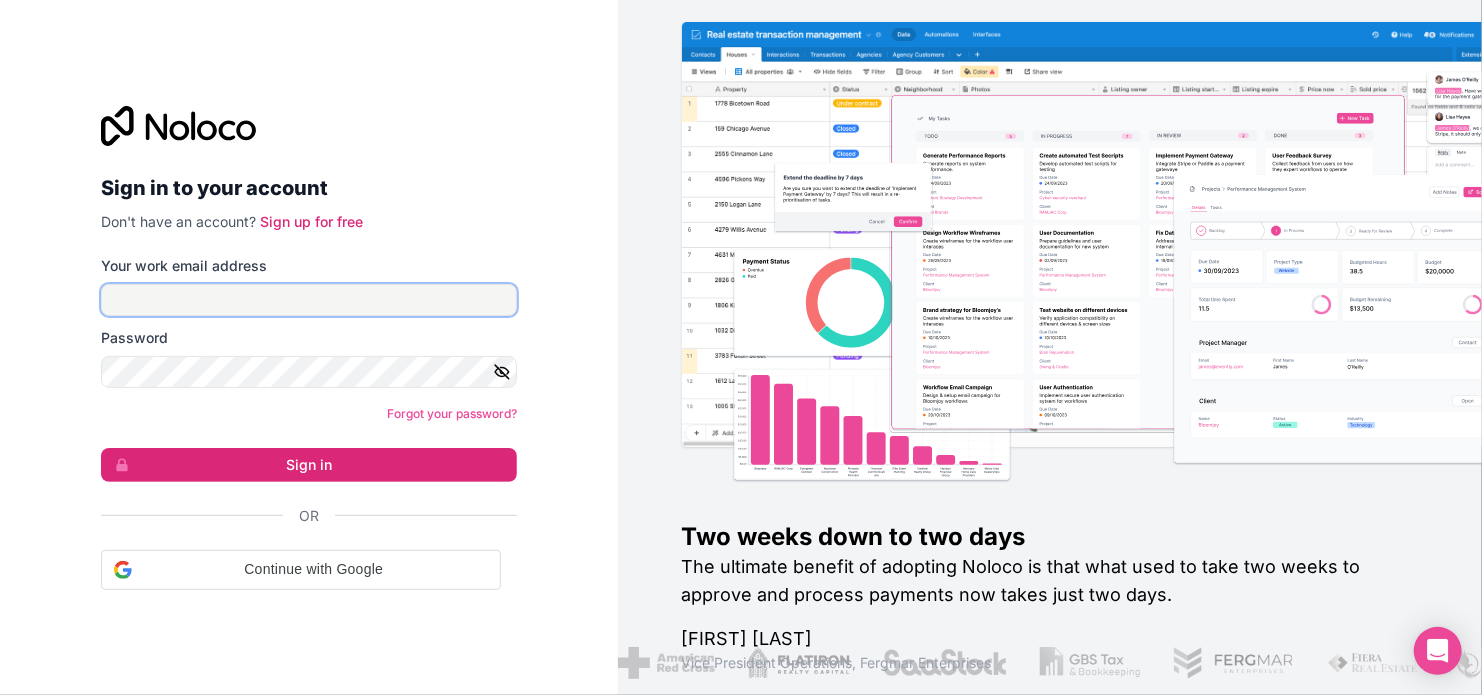 click on "Your work email address" at bounding box center (309, 300) 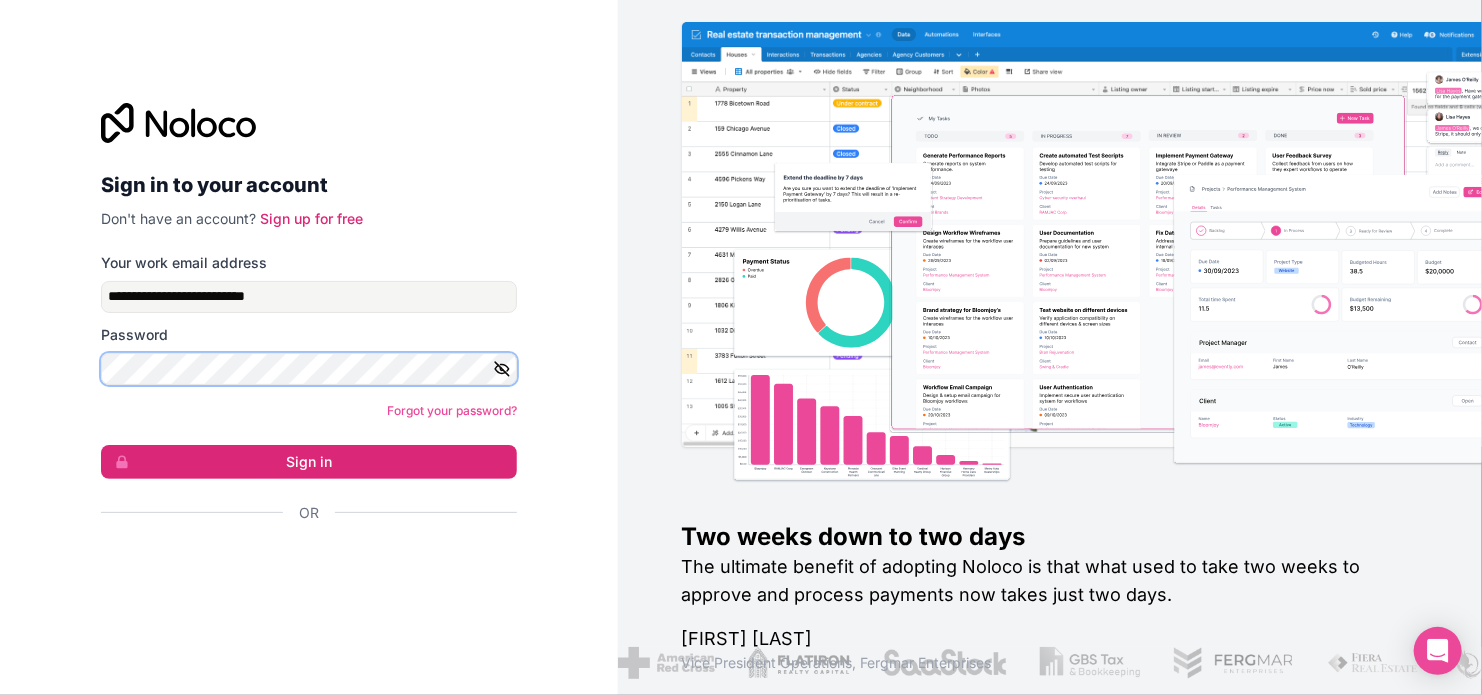 click on "Sign in" at bounding box center [309, 462] 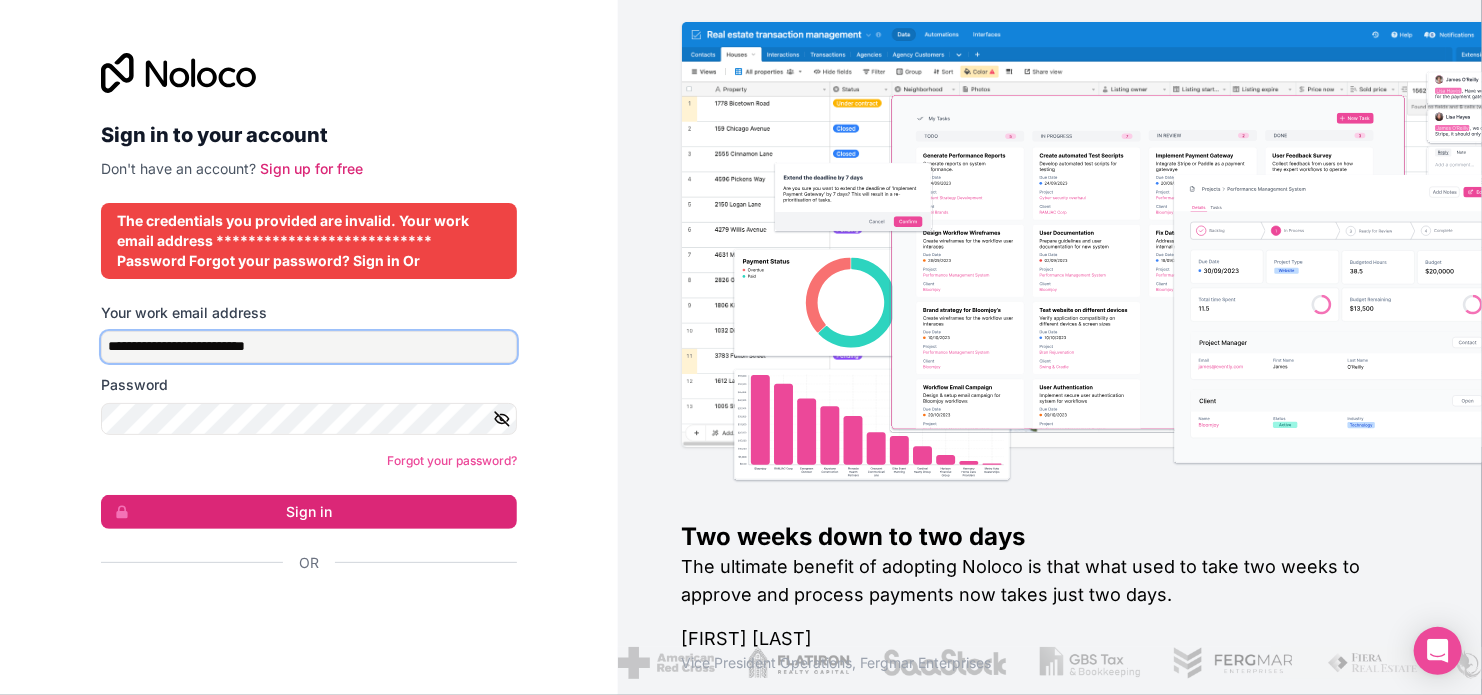 click on "**********" at bounding box center [309, 347] 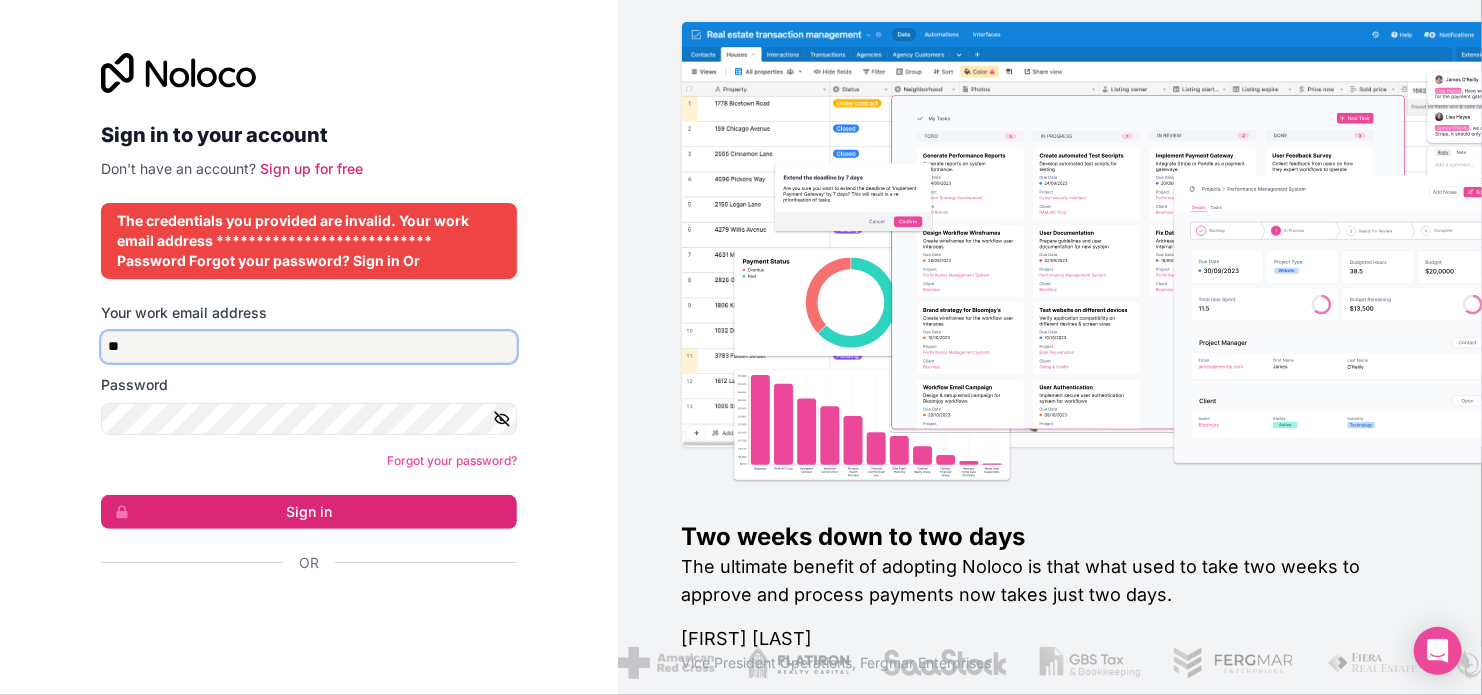 type on "*" 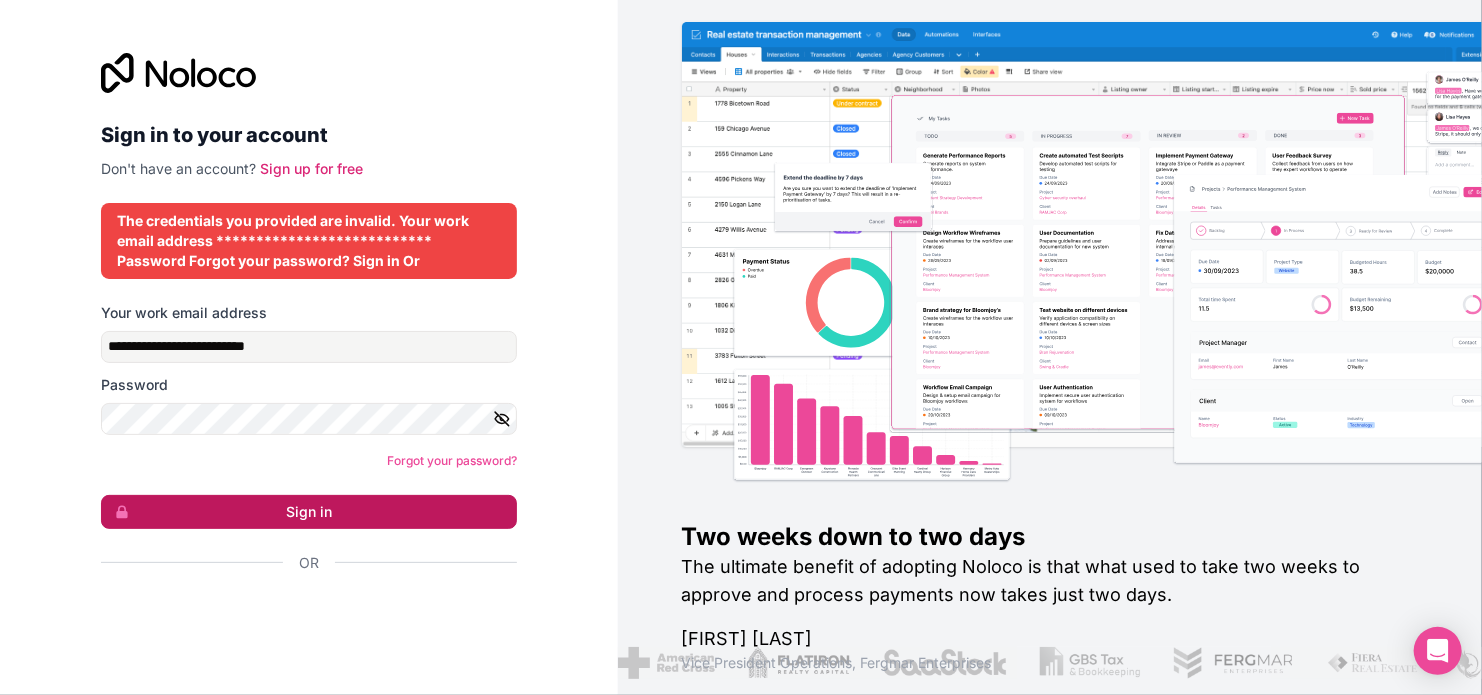 click on "Sign in" at bounding box center (309, 512) 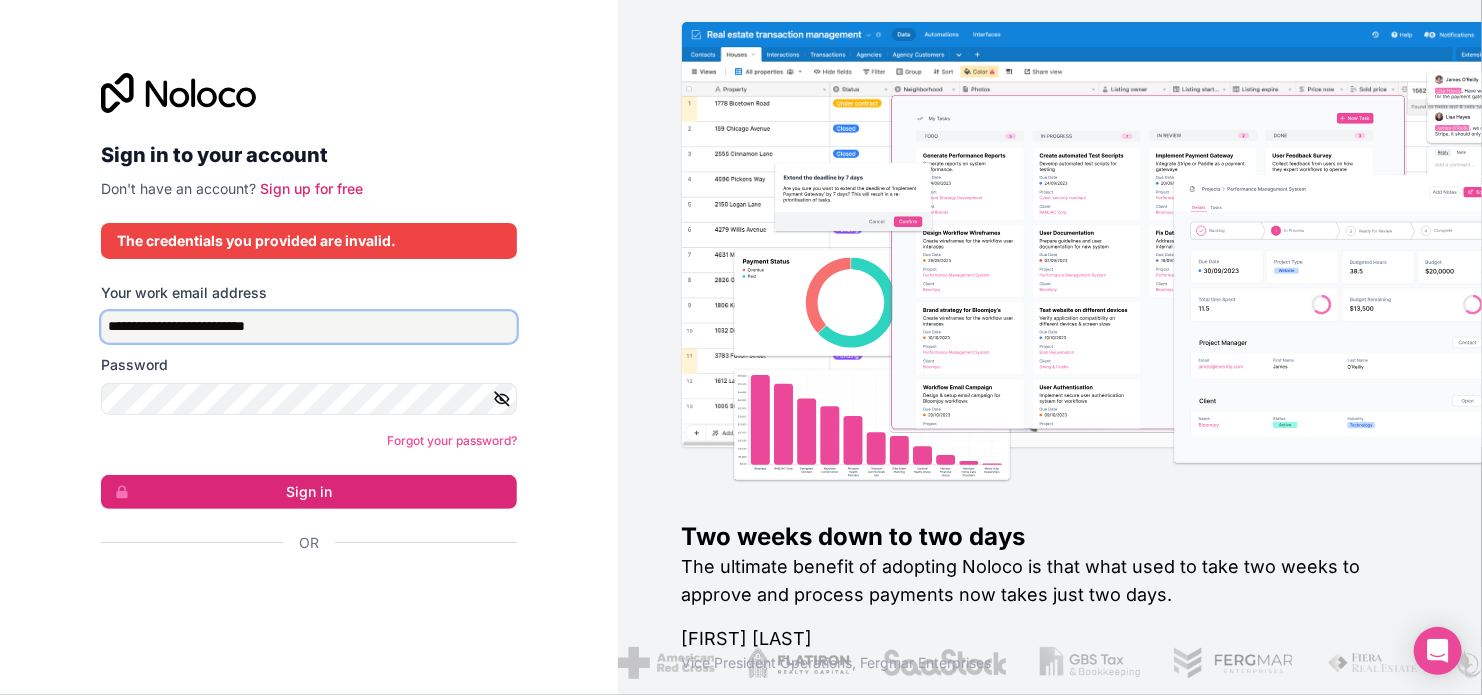 drag, startPoint x: 319, startPoint y: 324, endPoint x: 85, endPoint y: 272, distance: 239.70816 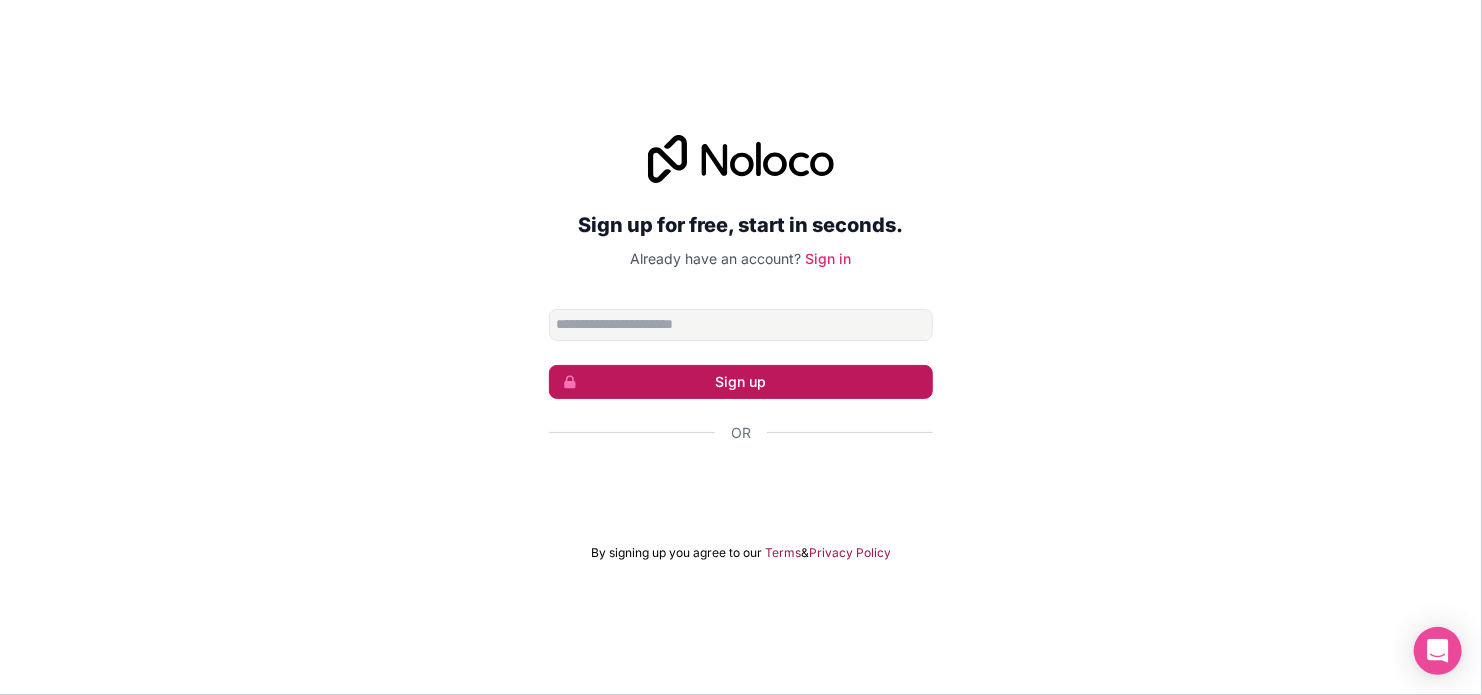 click on "Sign up" at bounding box center [741, 382] 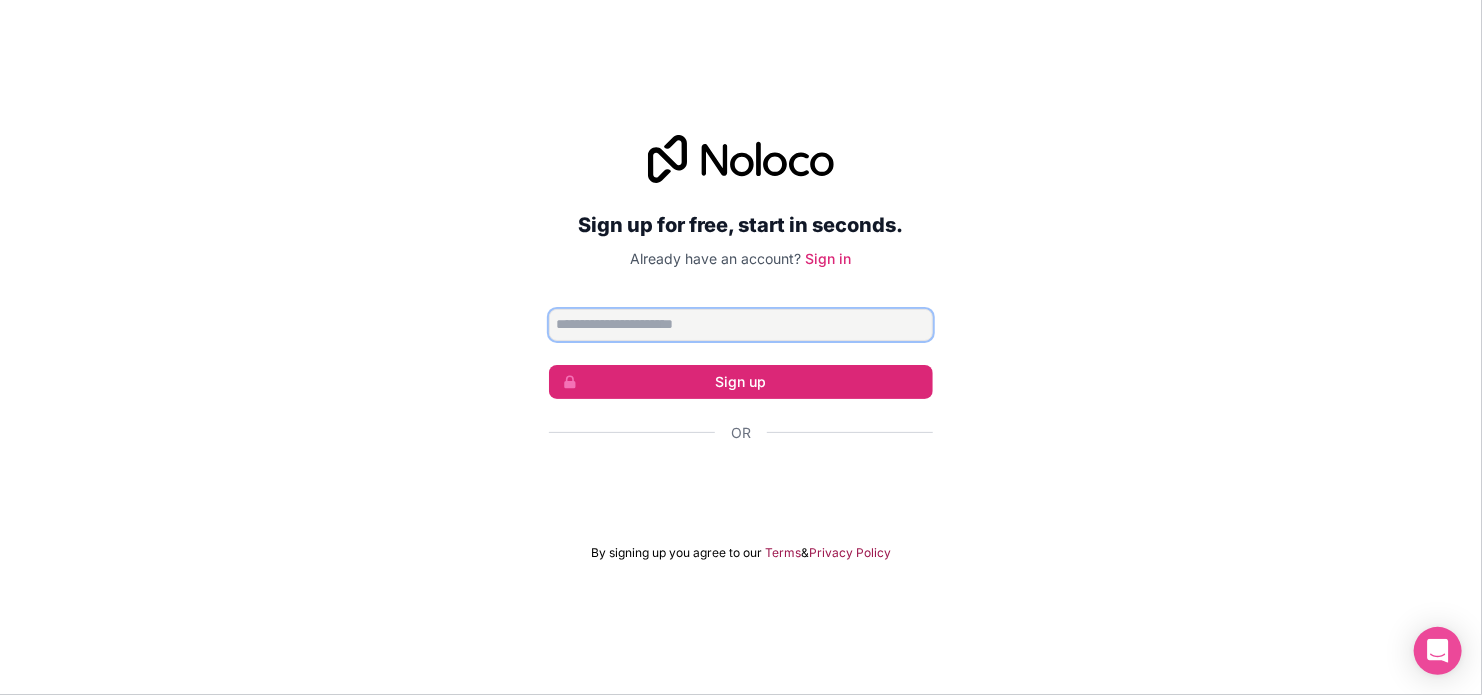 click at bounding box center (741, 325) 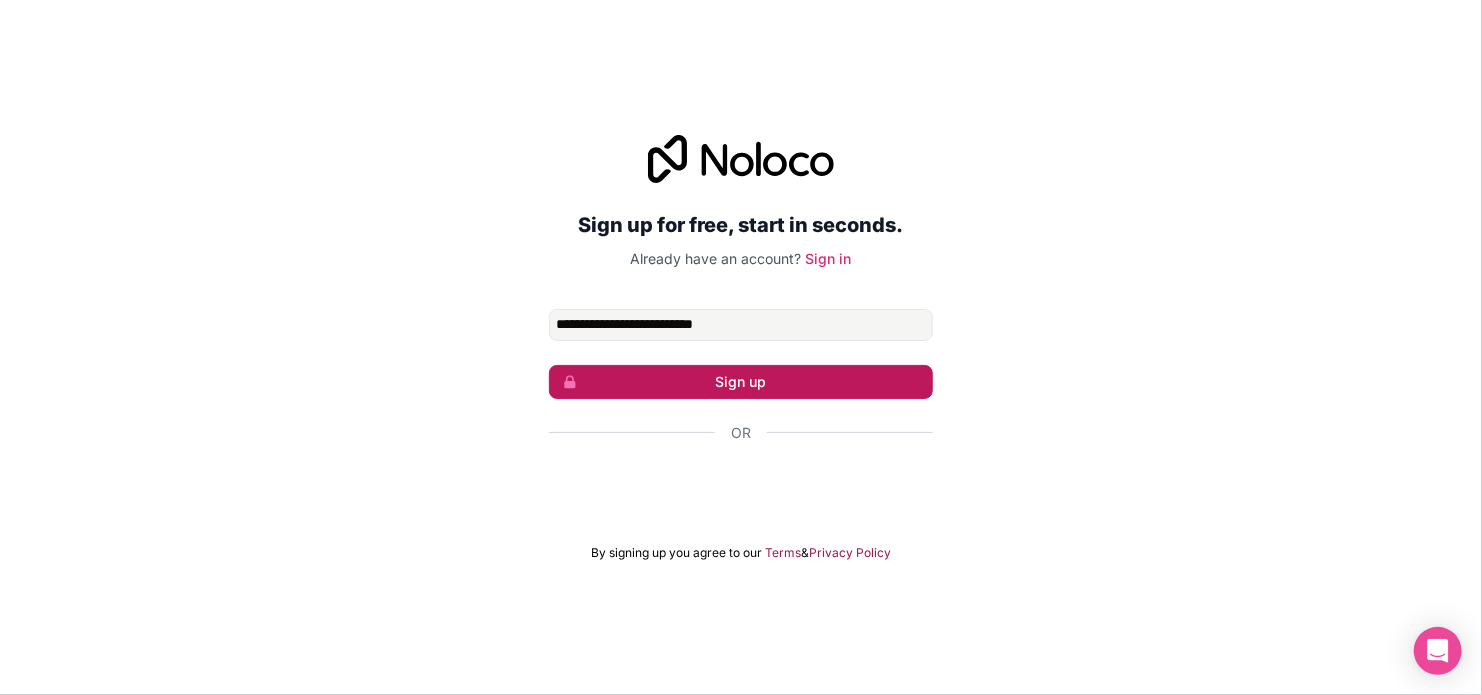click on "Sign up" at bounding box center [741, 382] 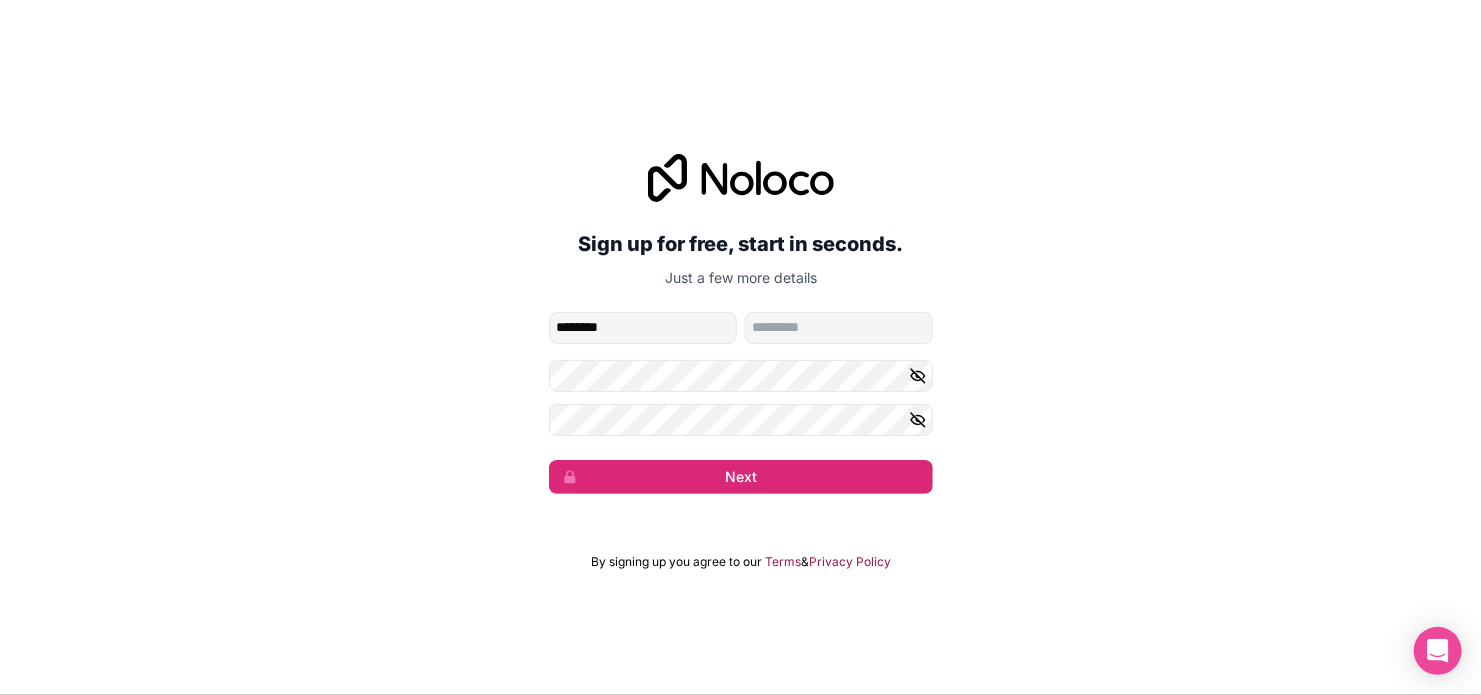 type on "********" 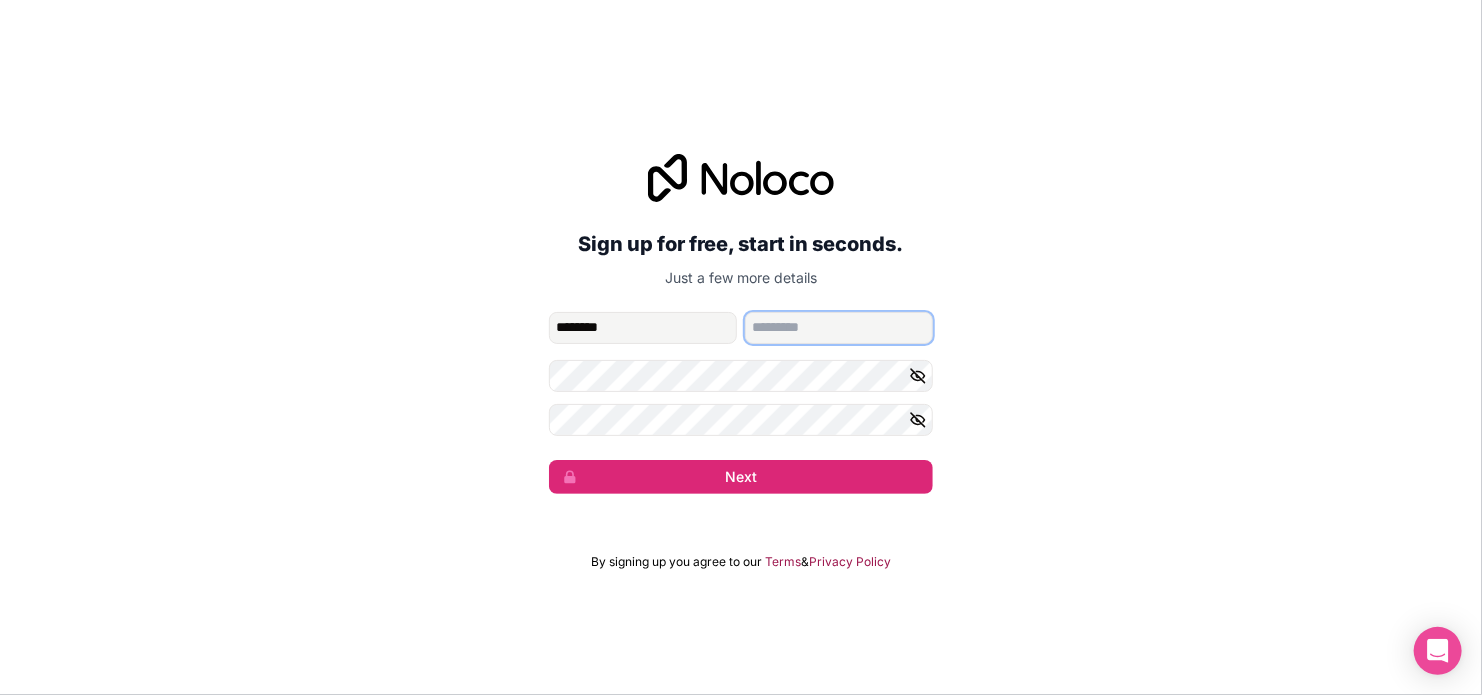 click at bounding box center (839, 328) 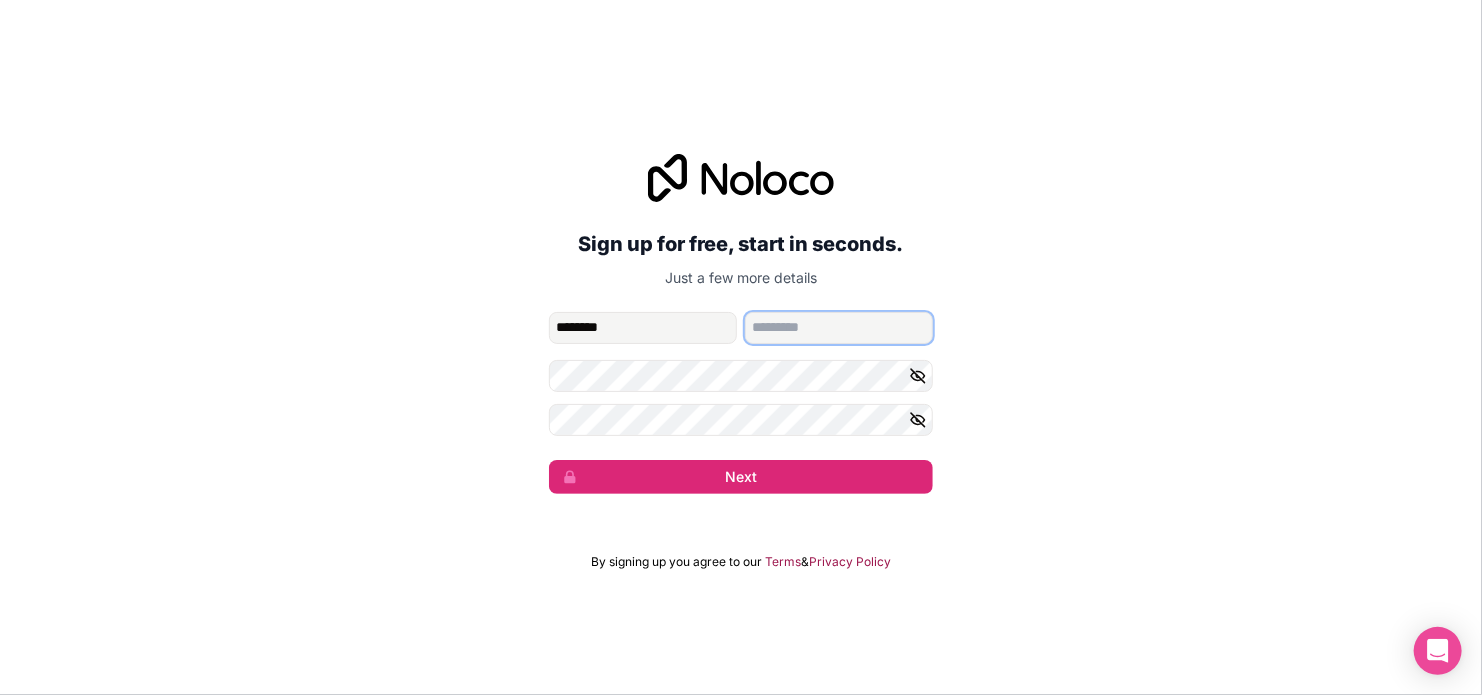 type on "******" 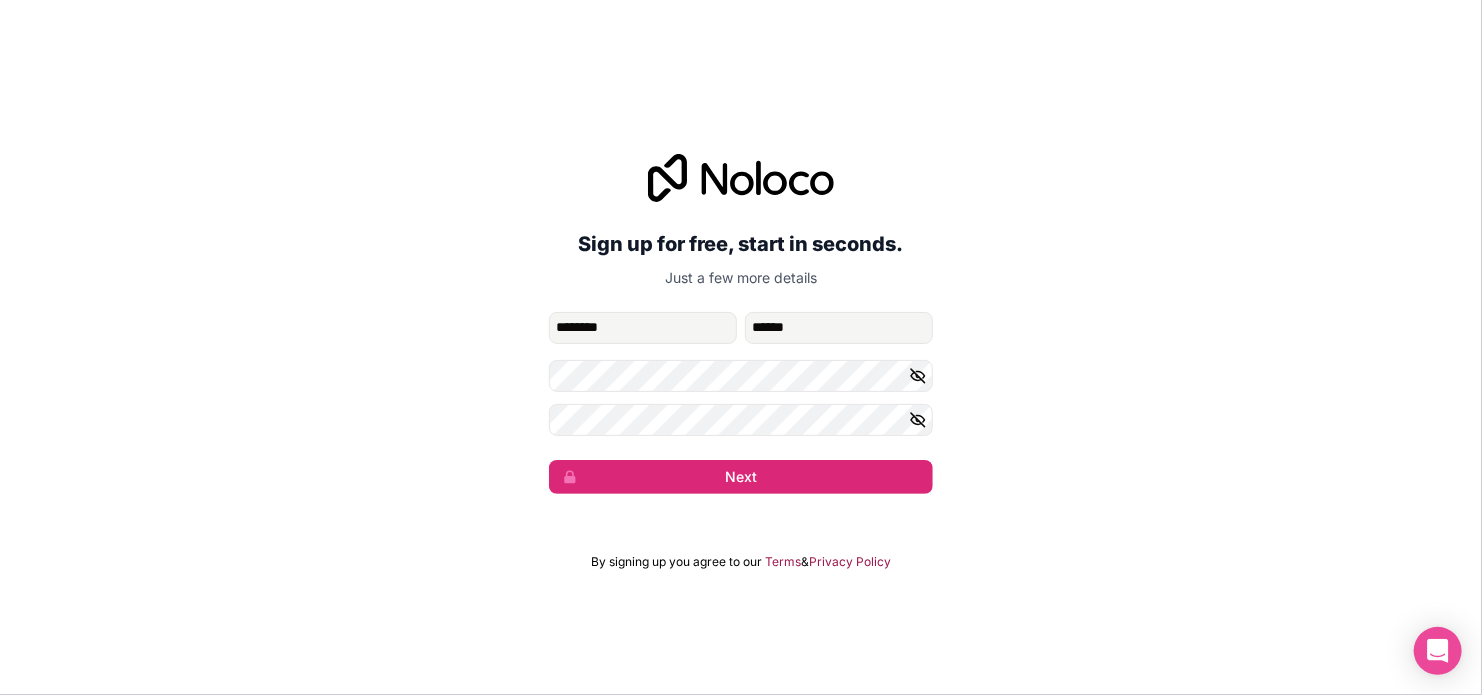 click on "**********" at bounding box center [741, 324] 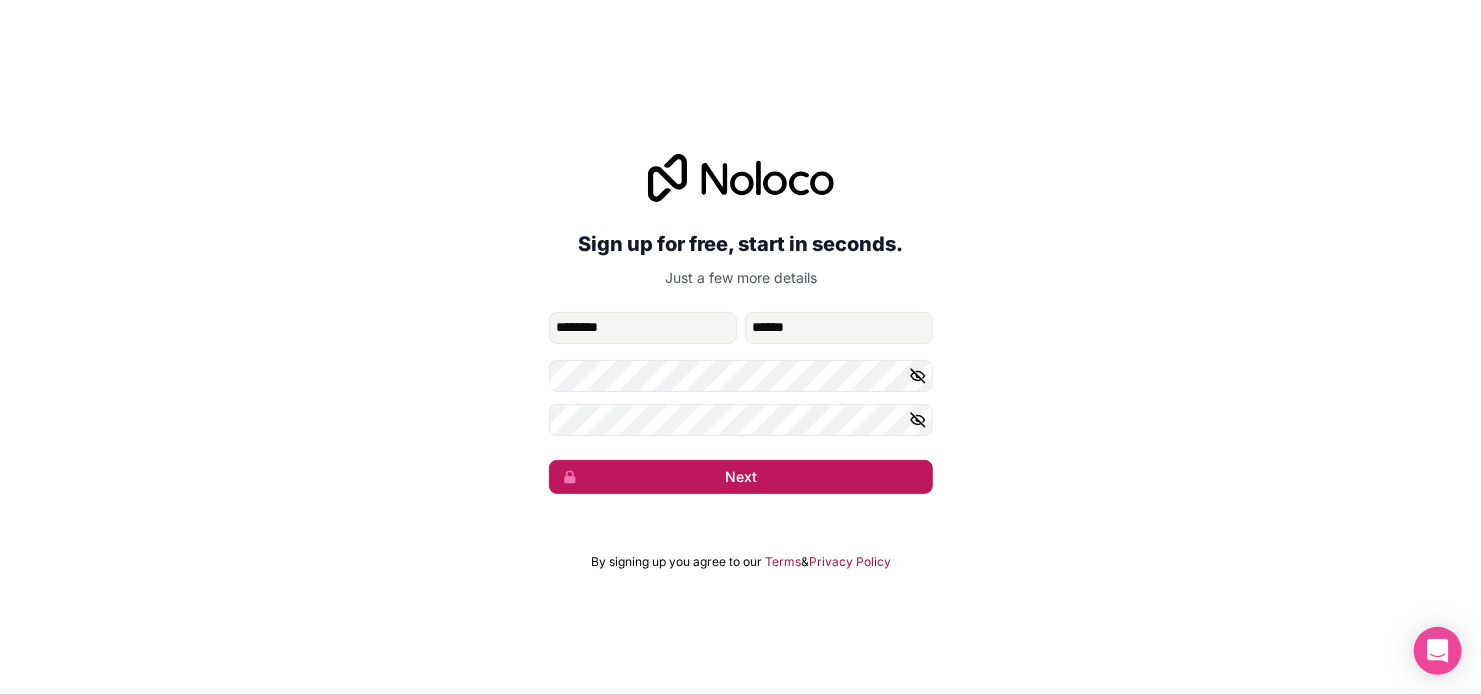 click on "Next" at bounding box center [741, 477] 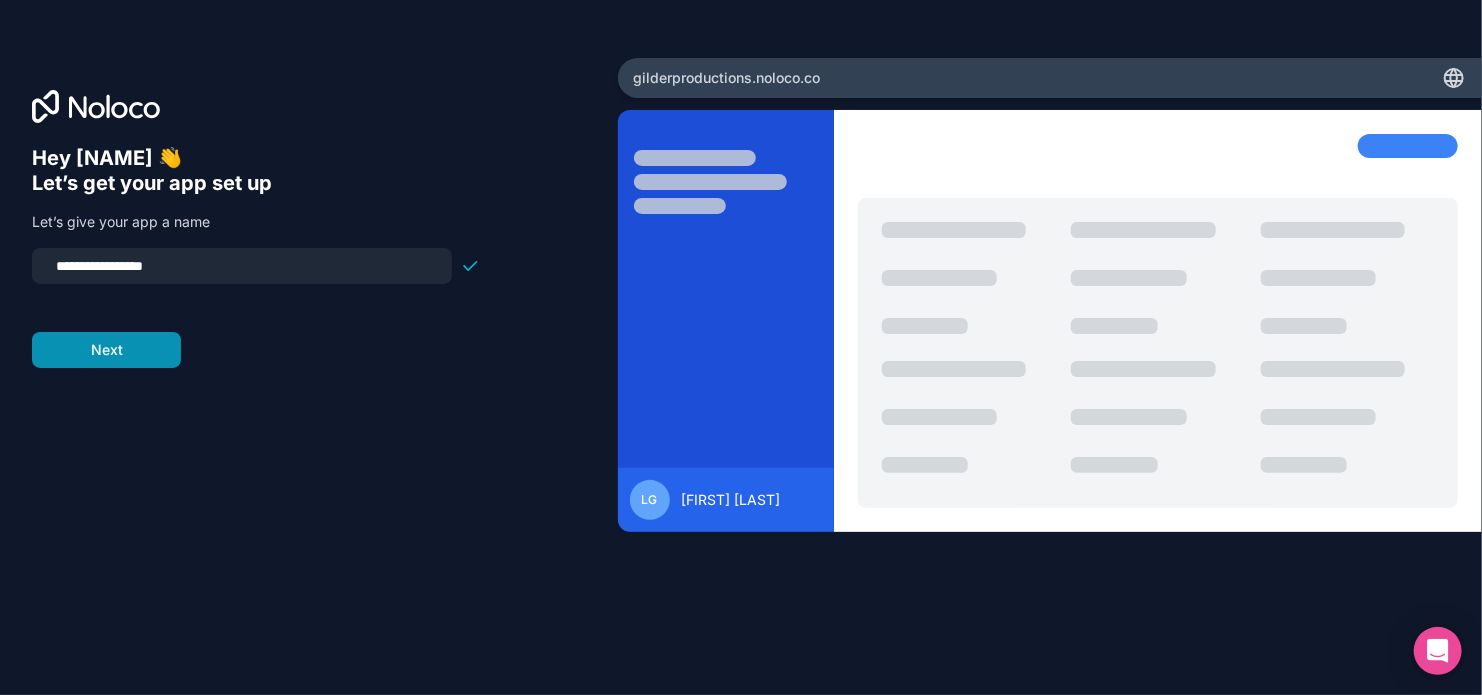 click on "Next" at bounding box center (106, 350) 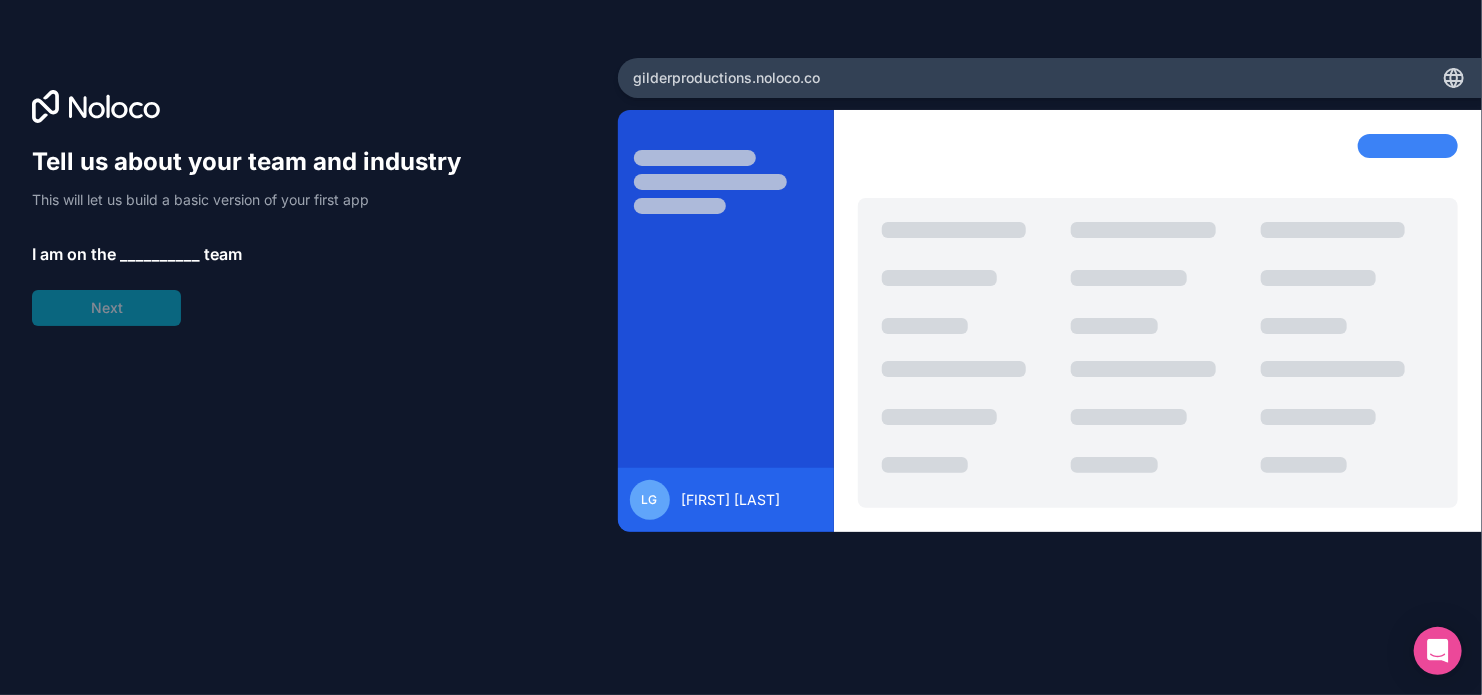 click on "__________" at bounding box center [160, 254] 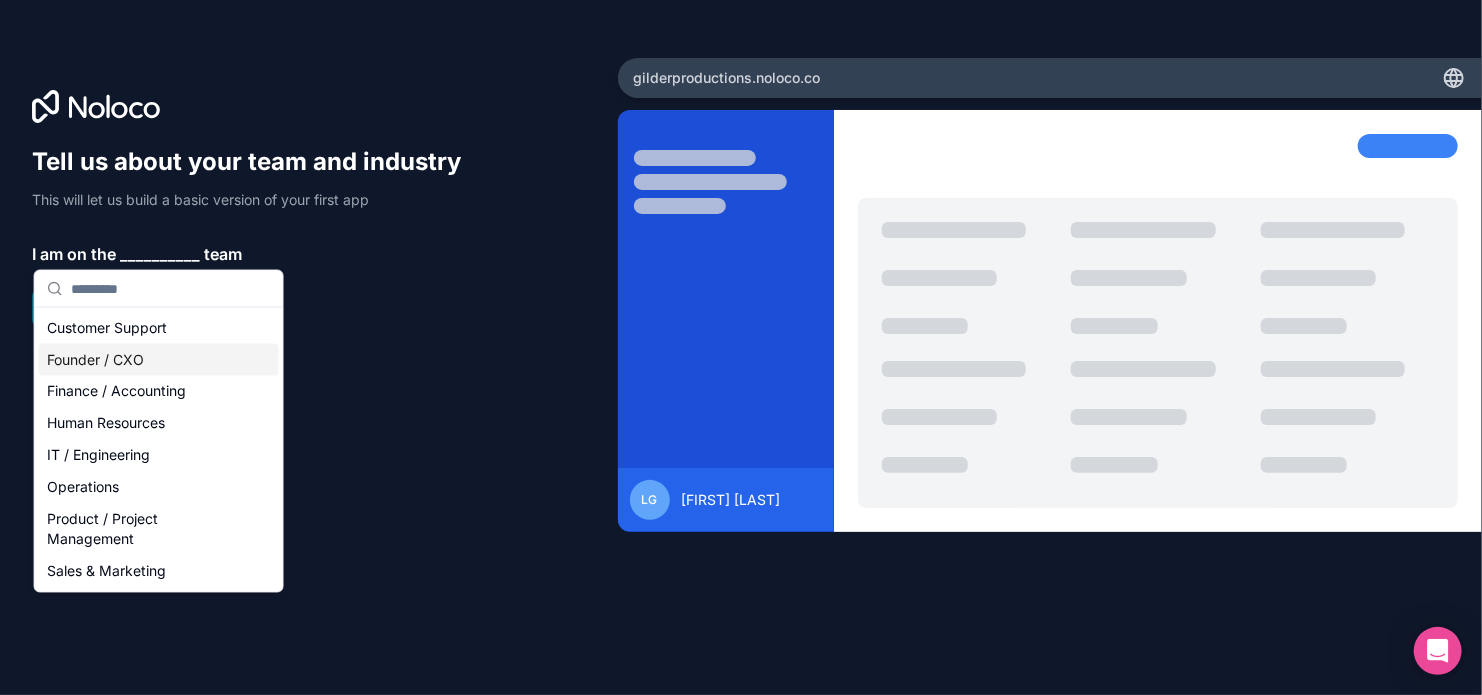 click on "Founder / CXO" at bounding box center (159, 360) 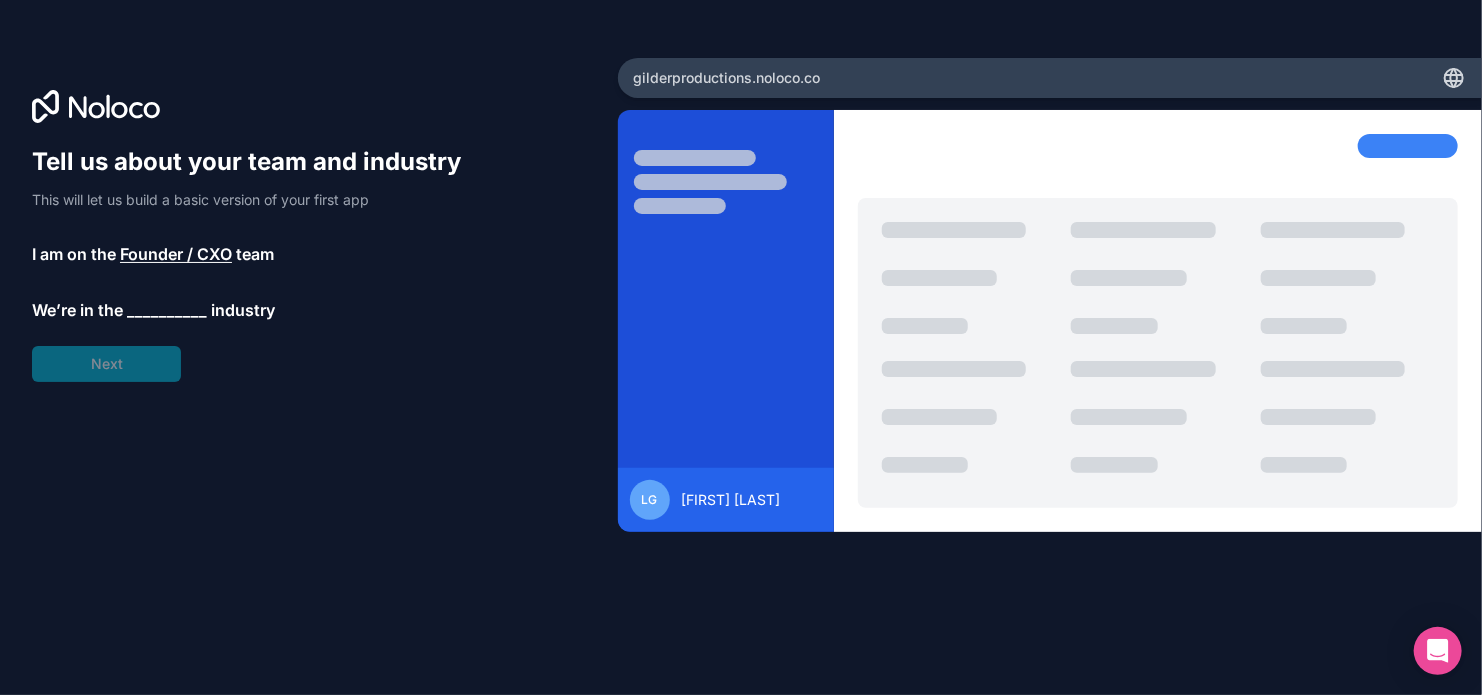 click on "__________" at bounding box center [167, 310] 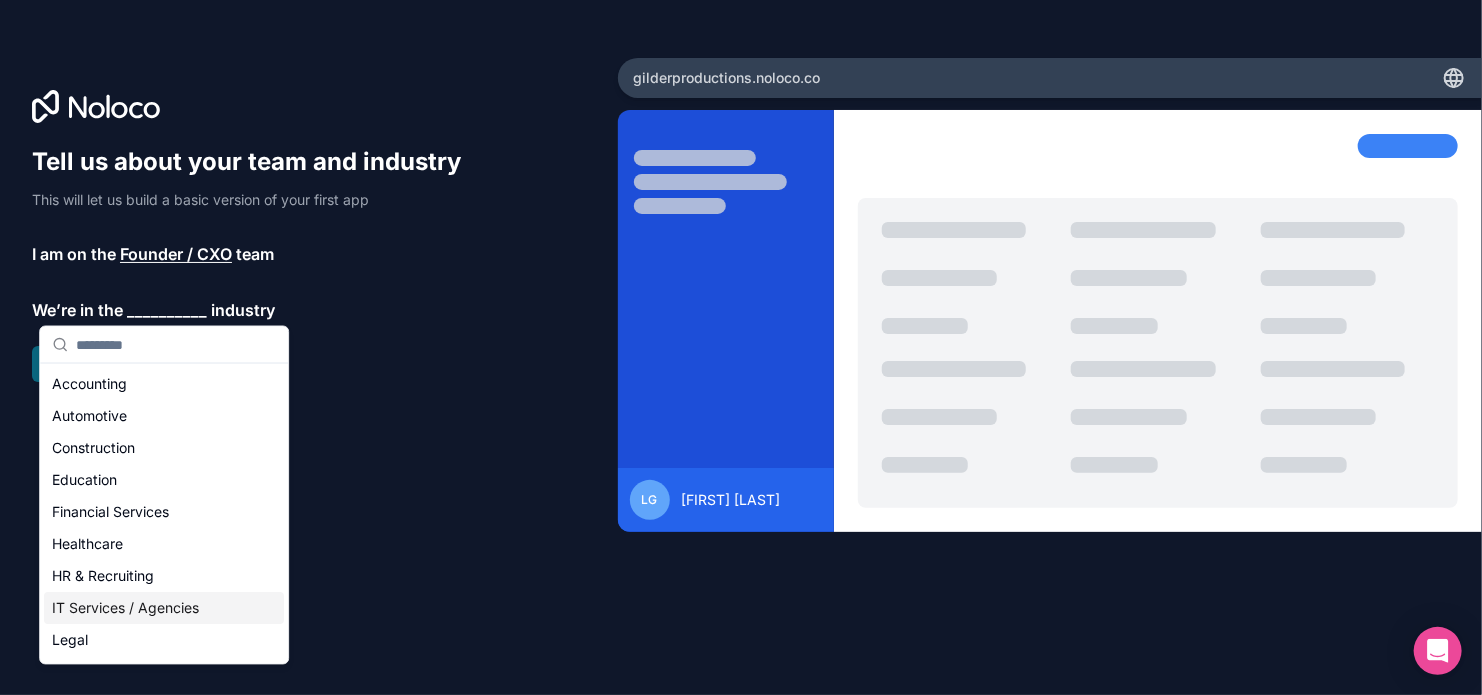 click on "IT Services / Agencies" at bounding box center (164, 608) 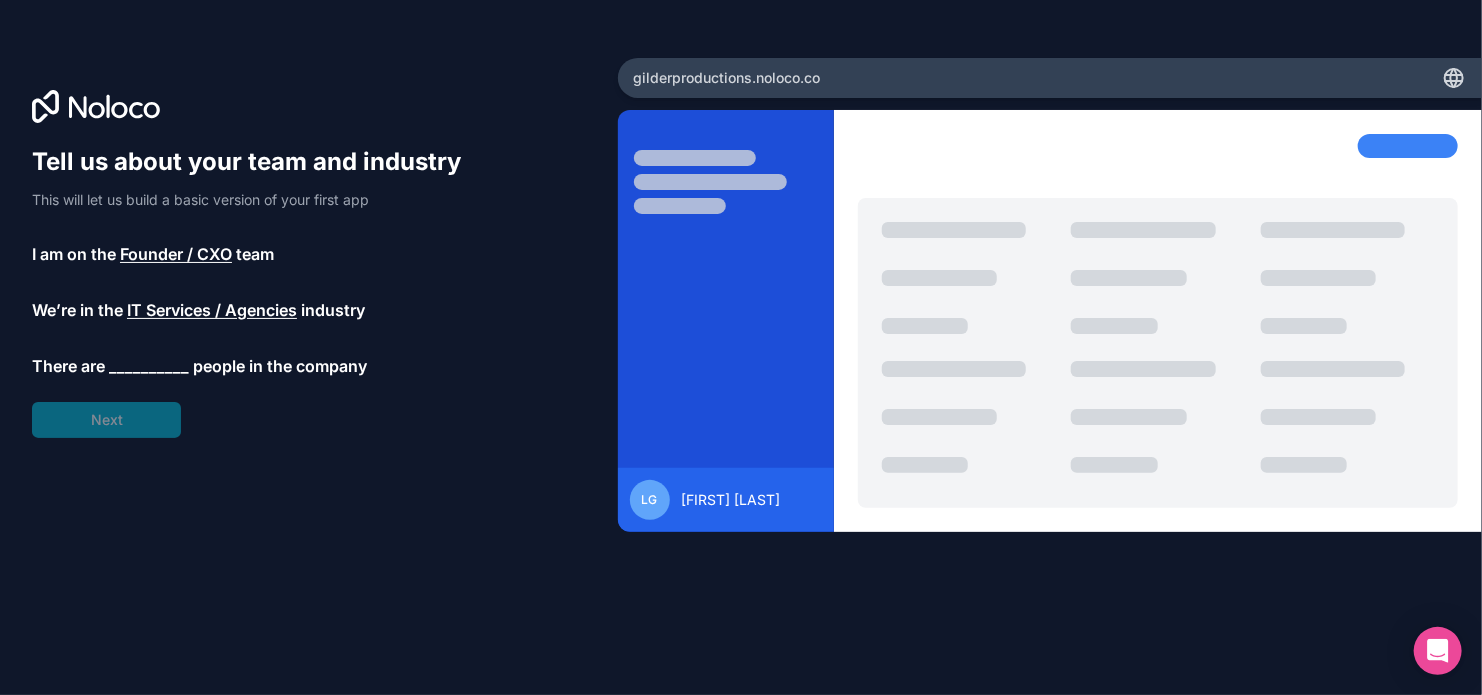 click on "__________" at bounding box center (149, 366) 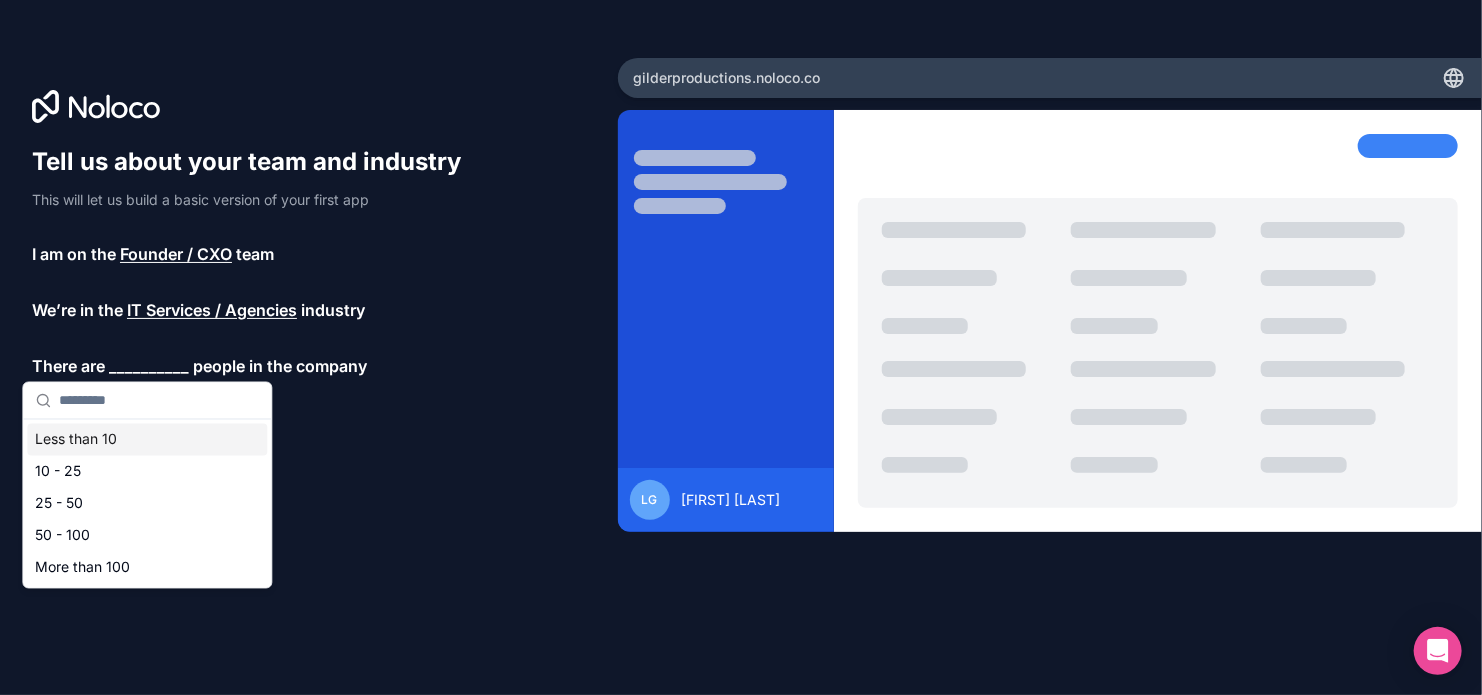 click on "Less than 10" at bounding box center [147, 440] 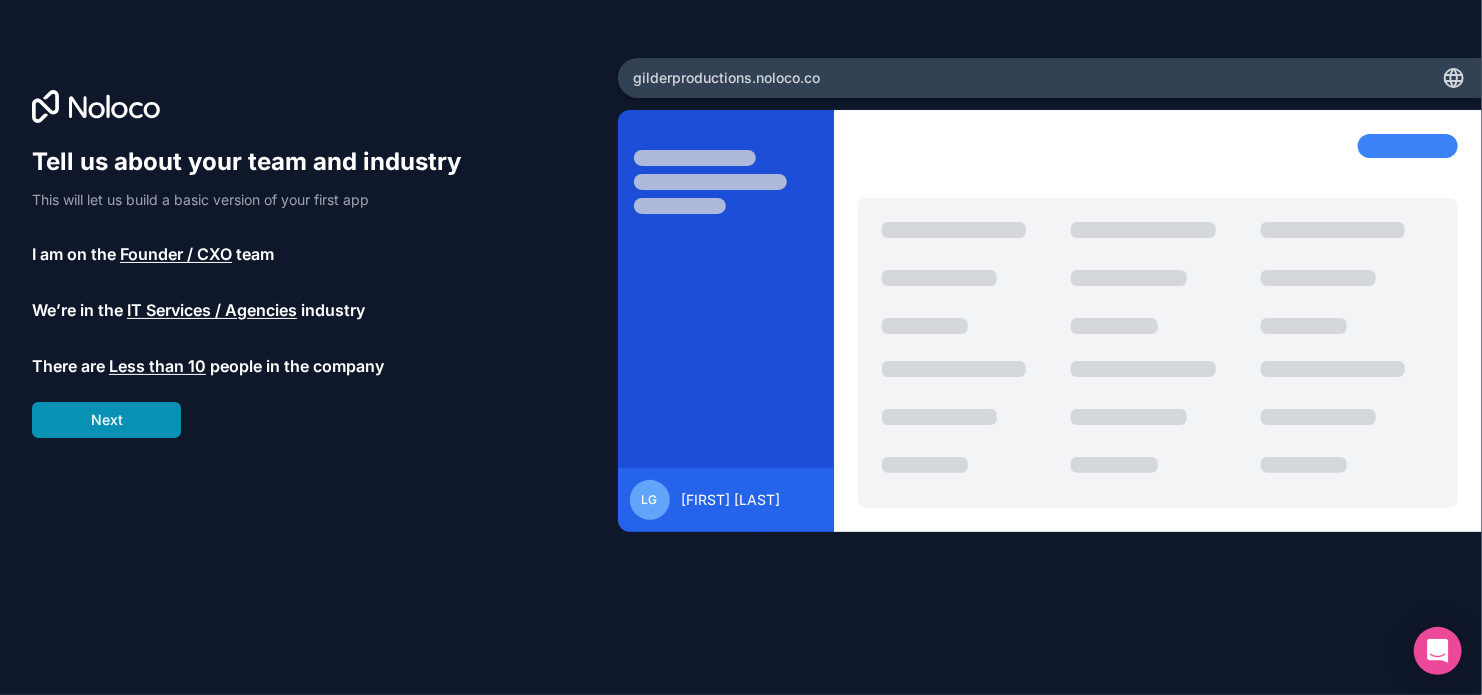 click on "Next" at bounding box center [106, 420] 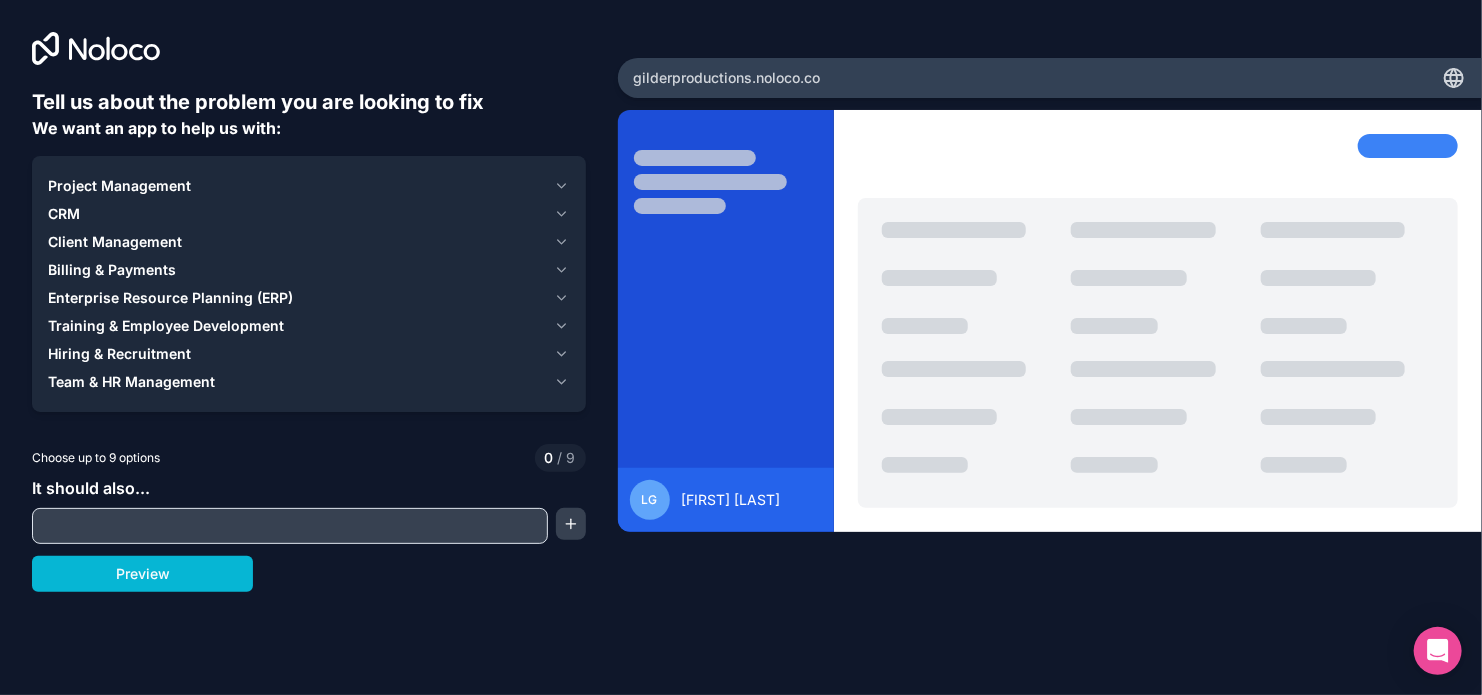 click on "CRM" at bounding box center [64, 214] 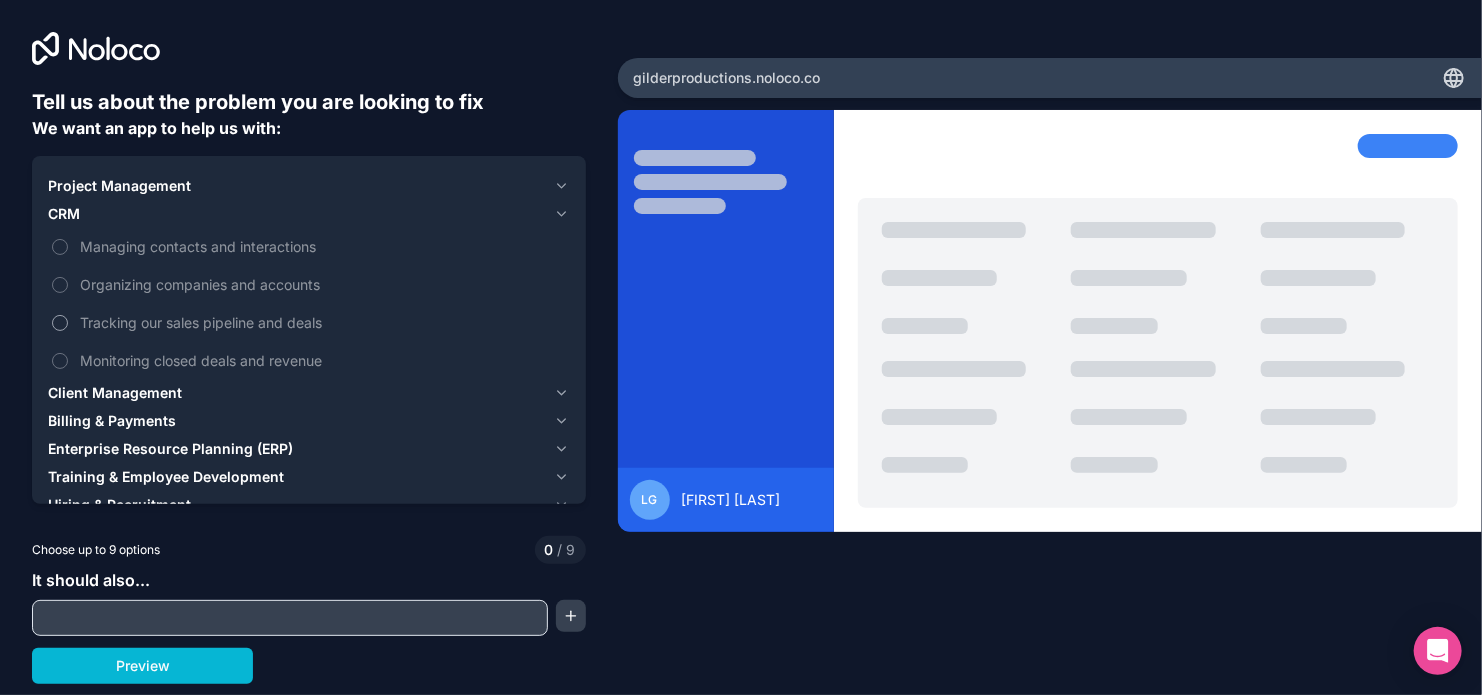 click on "Tracking our sales pipeline and deals" at bounding box center (60, 323) 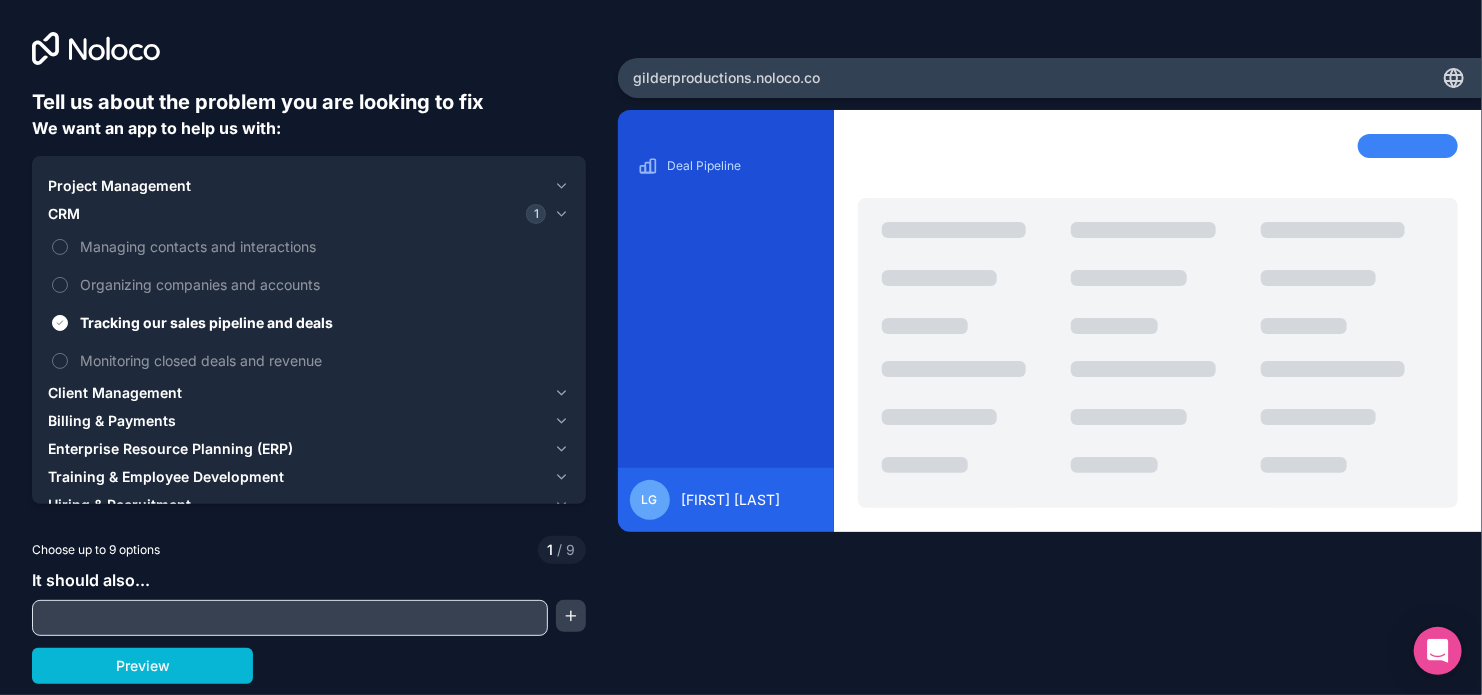 click on "Client Management" at bounding box center (115, 393) 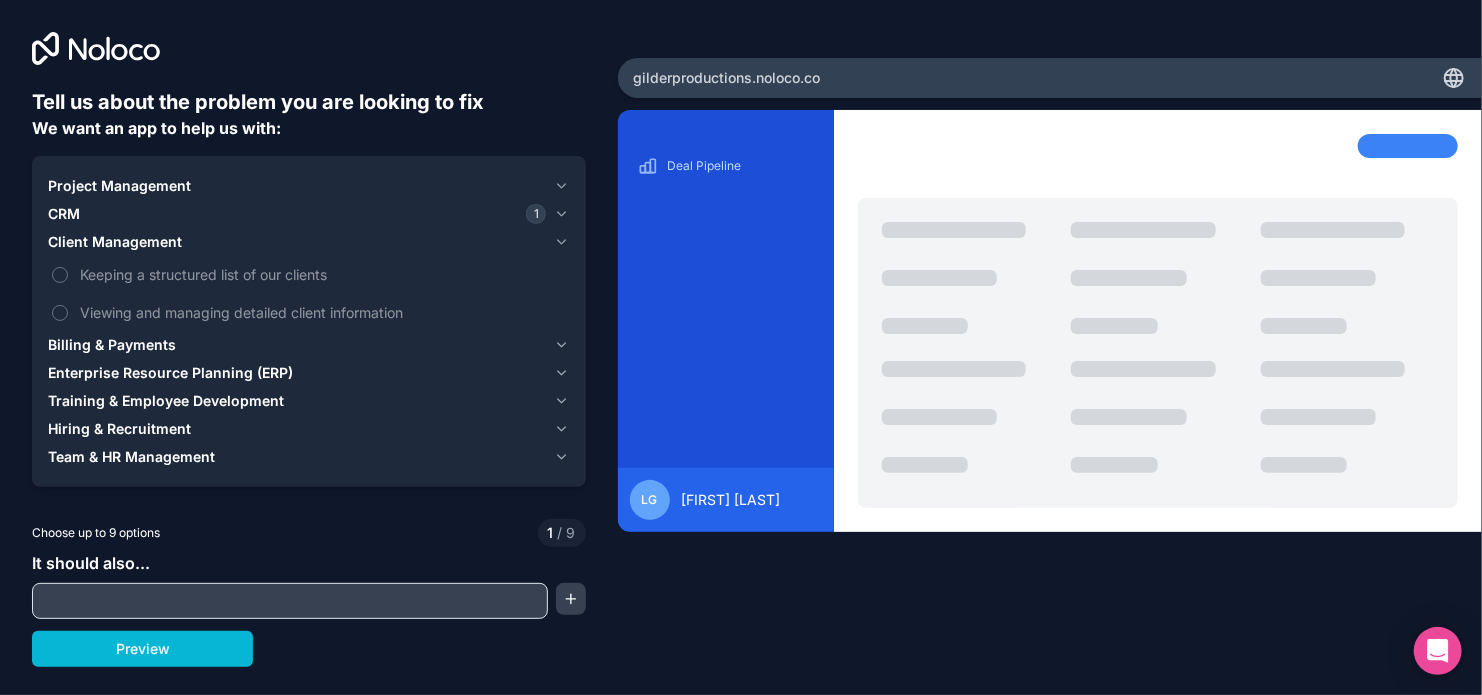 click on "Billing & Payments" at bounding box center [112, 345] 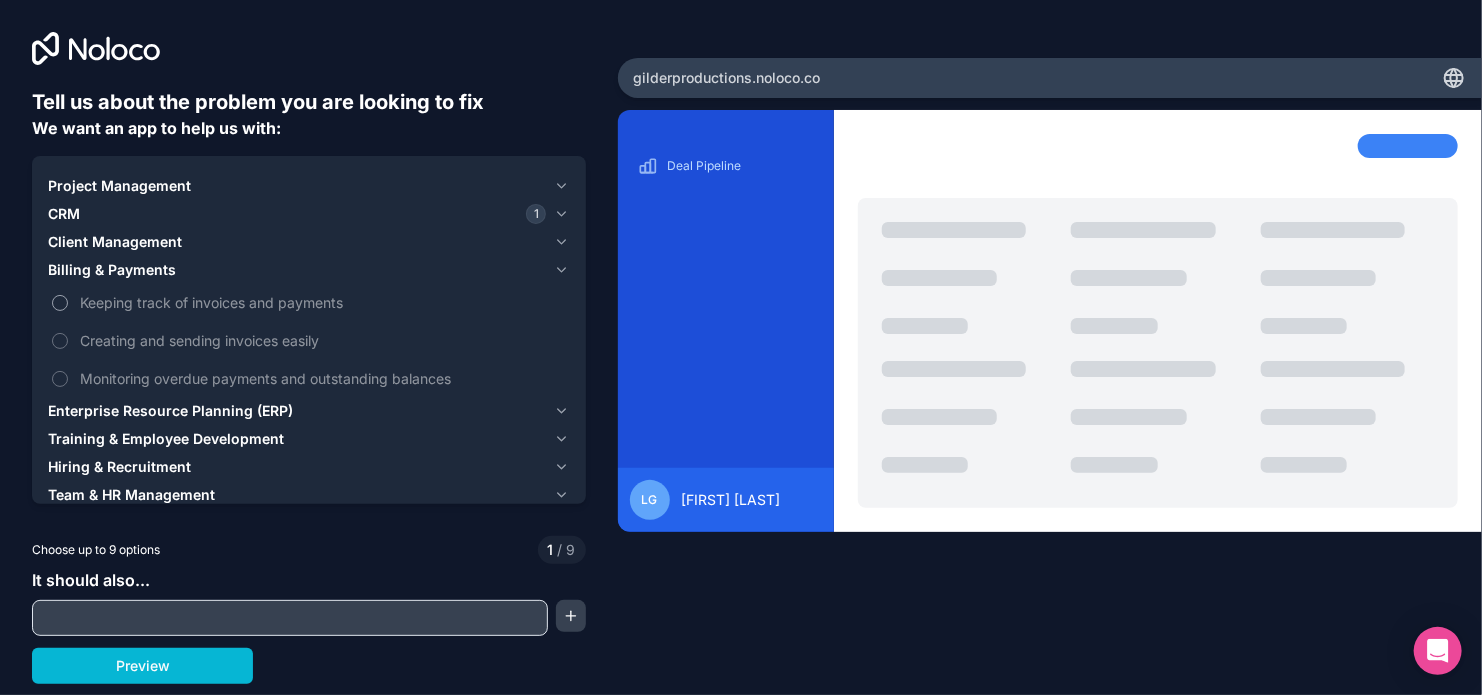 click on "Keeping track of invoices and payments" at bounding box center (60, 303) 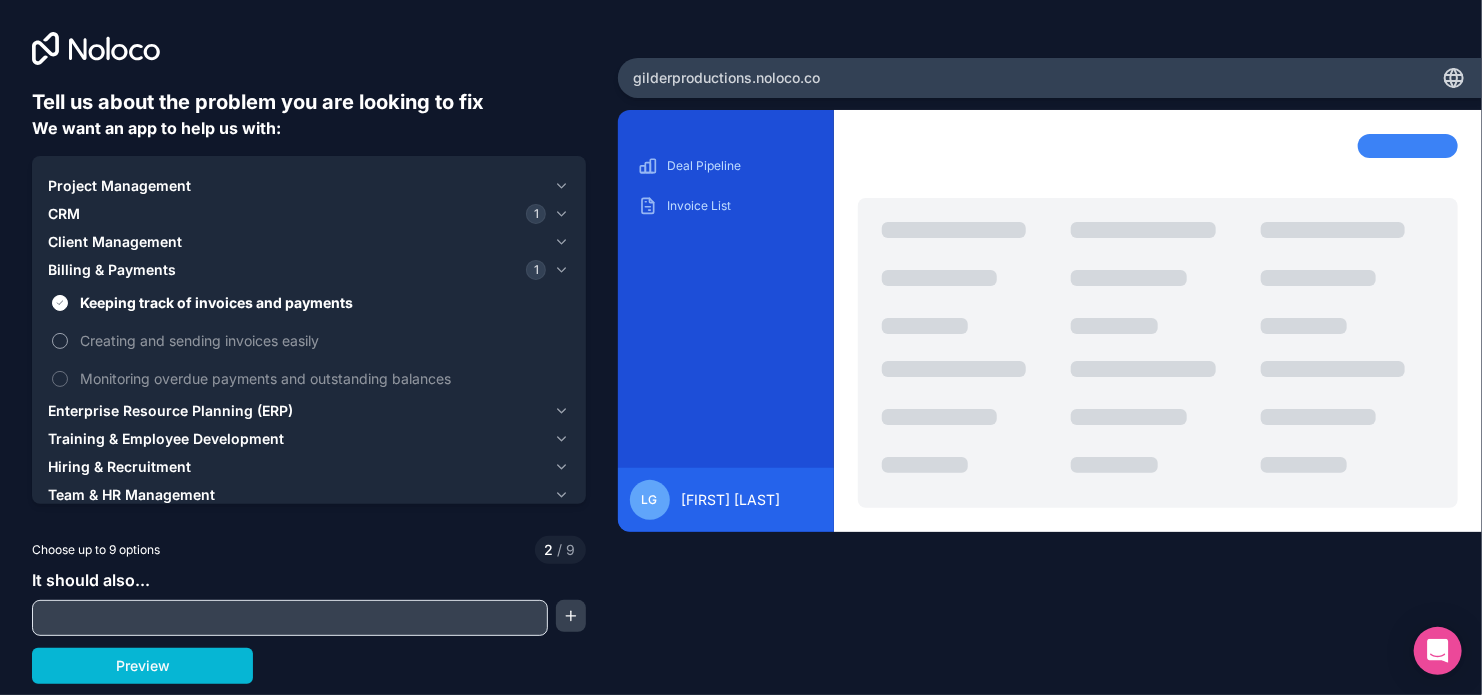 click on "Creating and sending invoices easily" at bounding box center (60, 341) 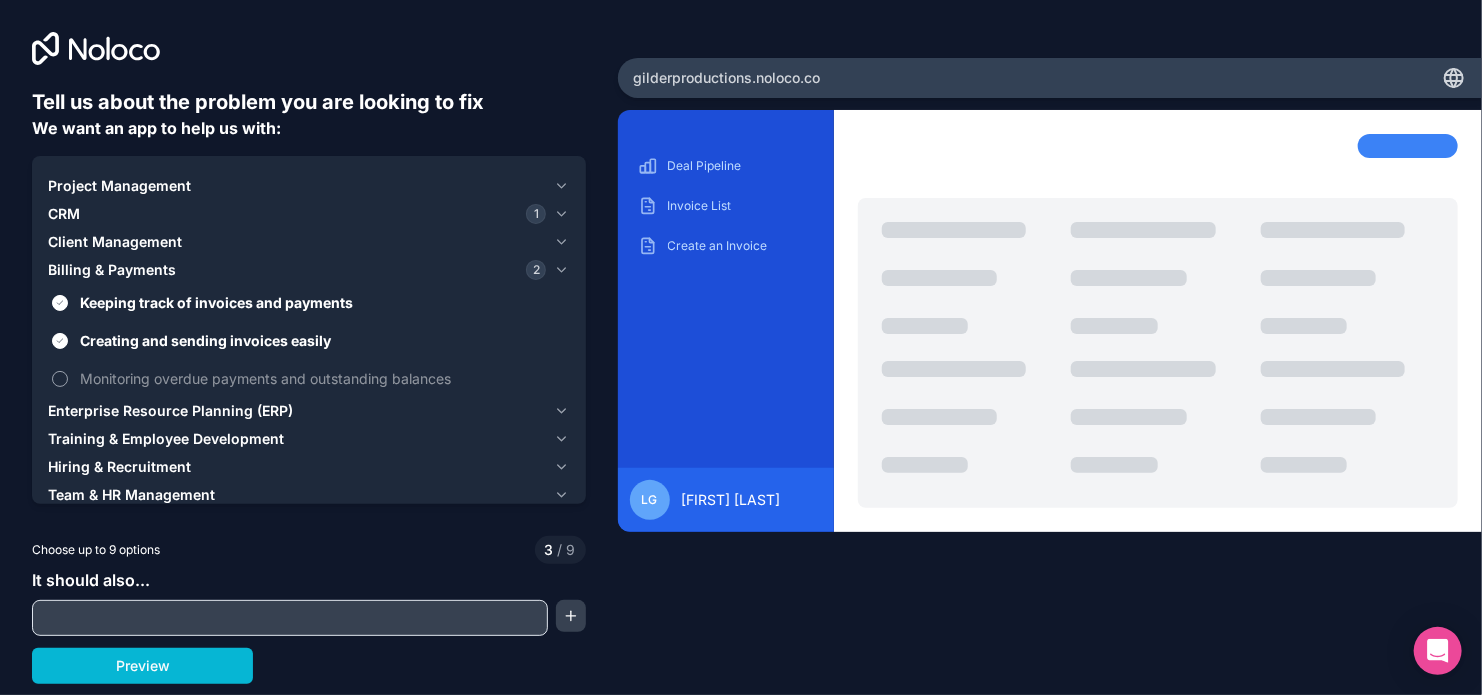 click on "Monitoring overdue payments and outstanding balances" at bounding box center (60, 379) 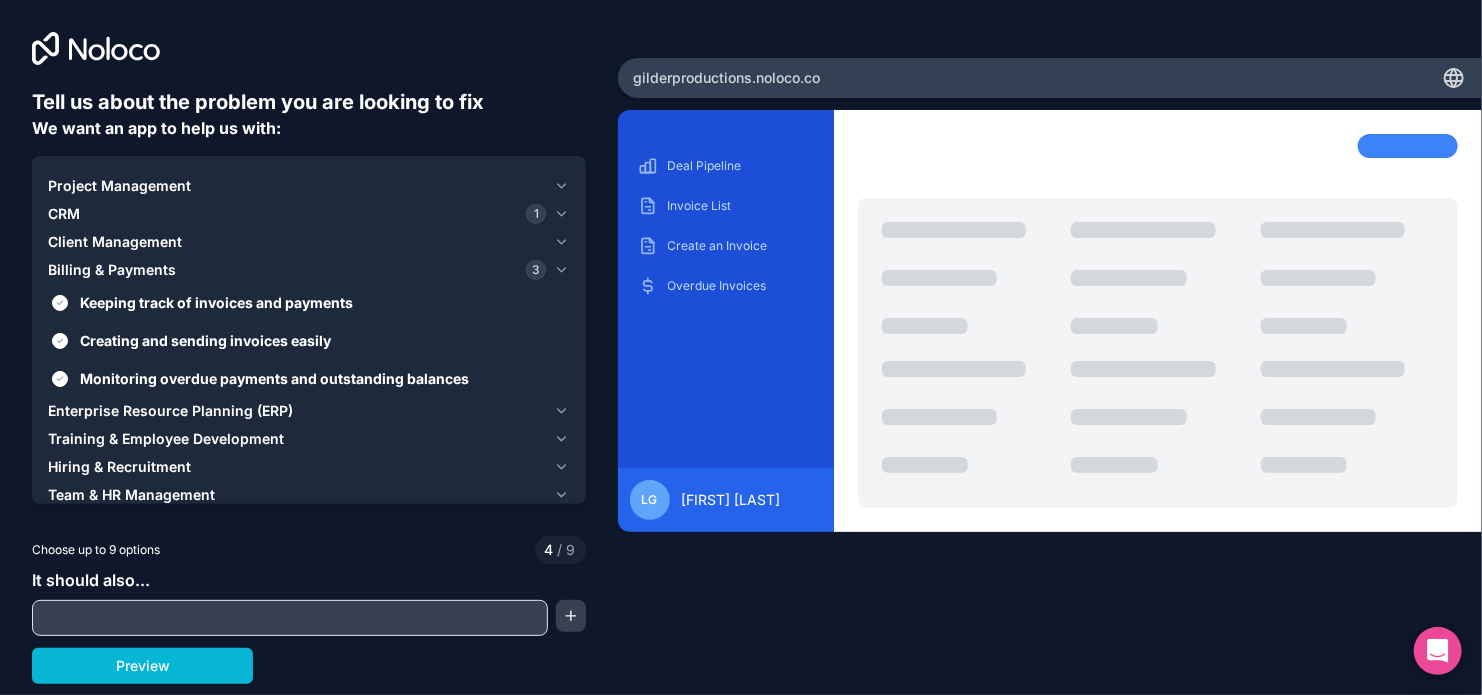 click on "Enterprise Resource Planning (ERP)" at bounding box center (170, 411) 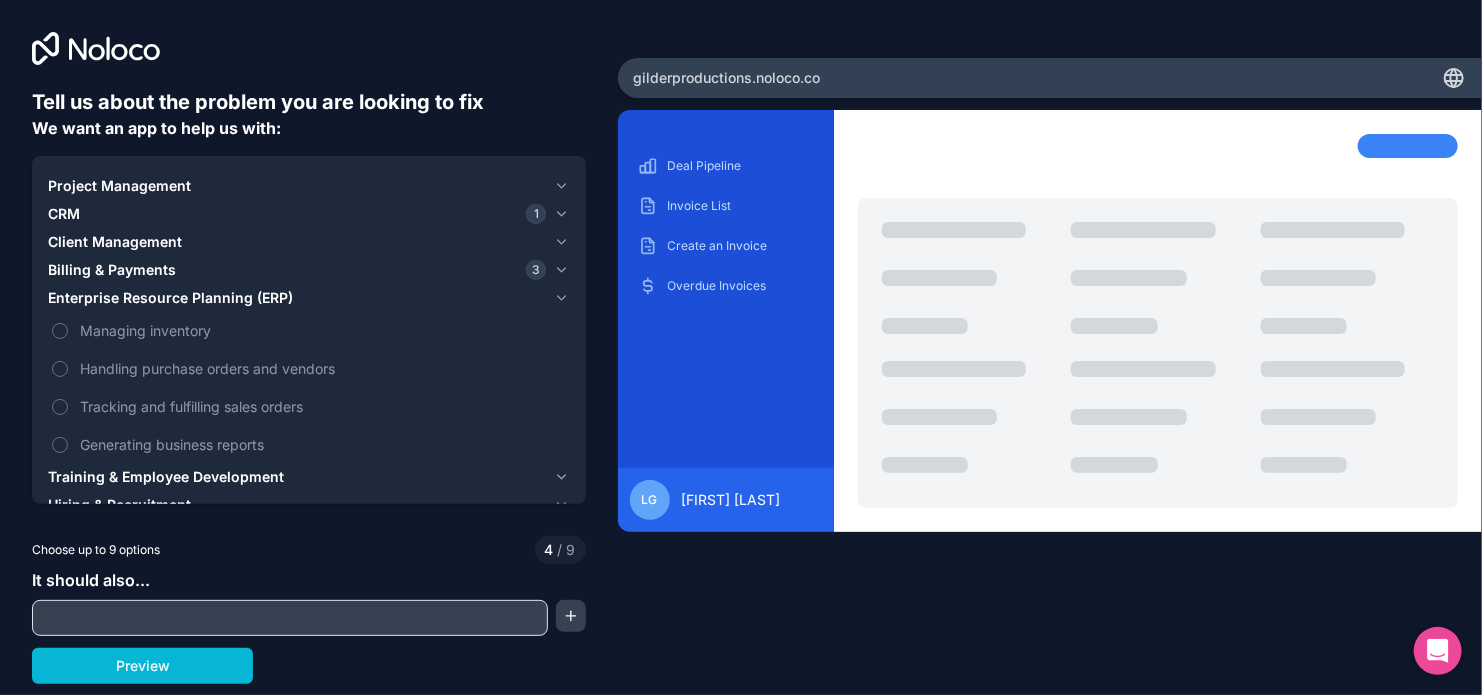 click on "Training & Employee Development" at bounding box center [166, 477] 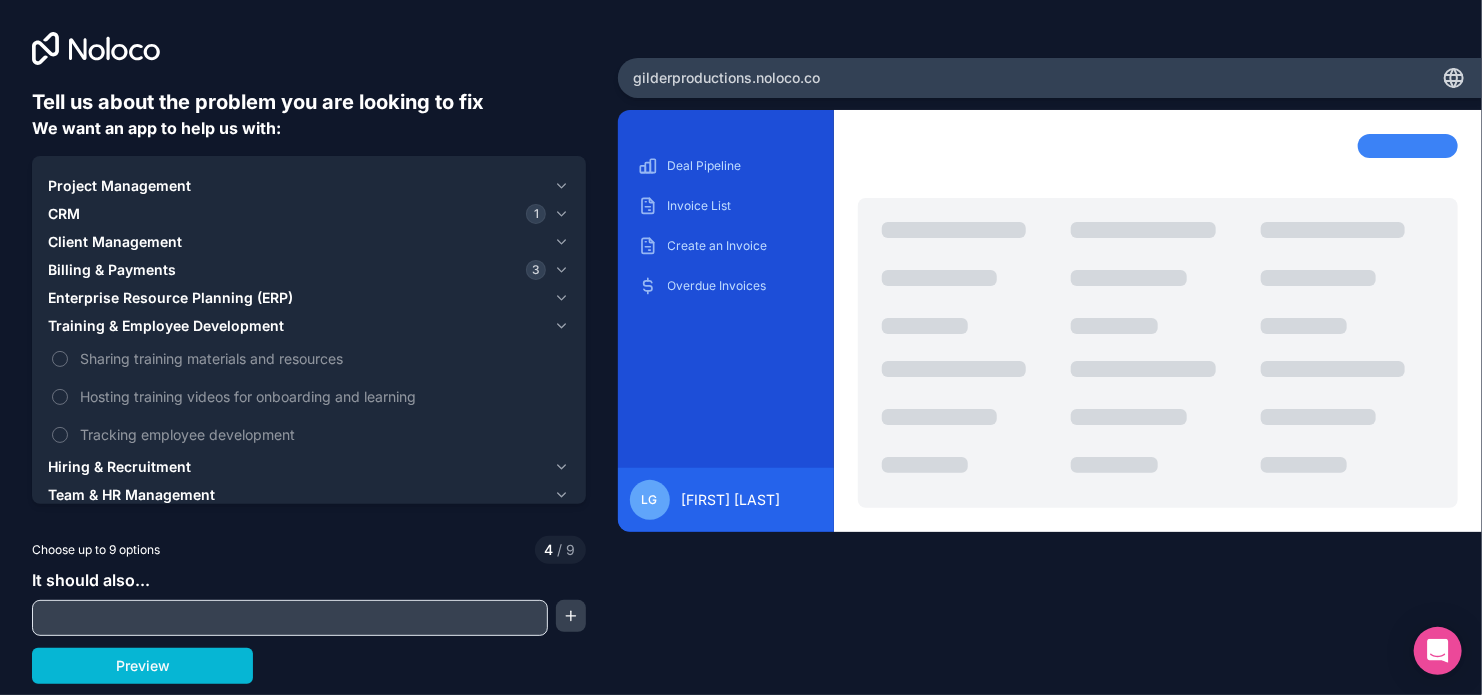 click on "Hiring & Recruitment" at bounding box center (119, 467) 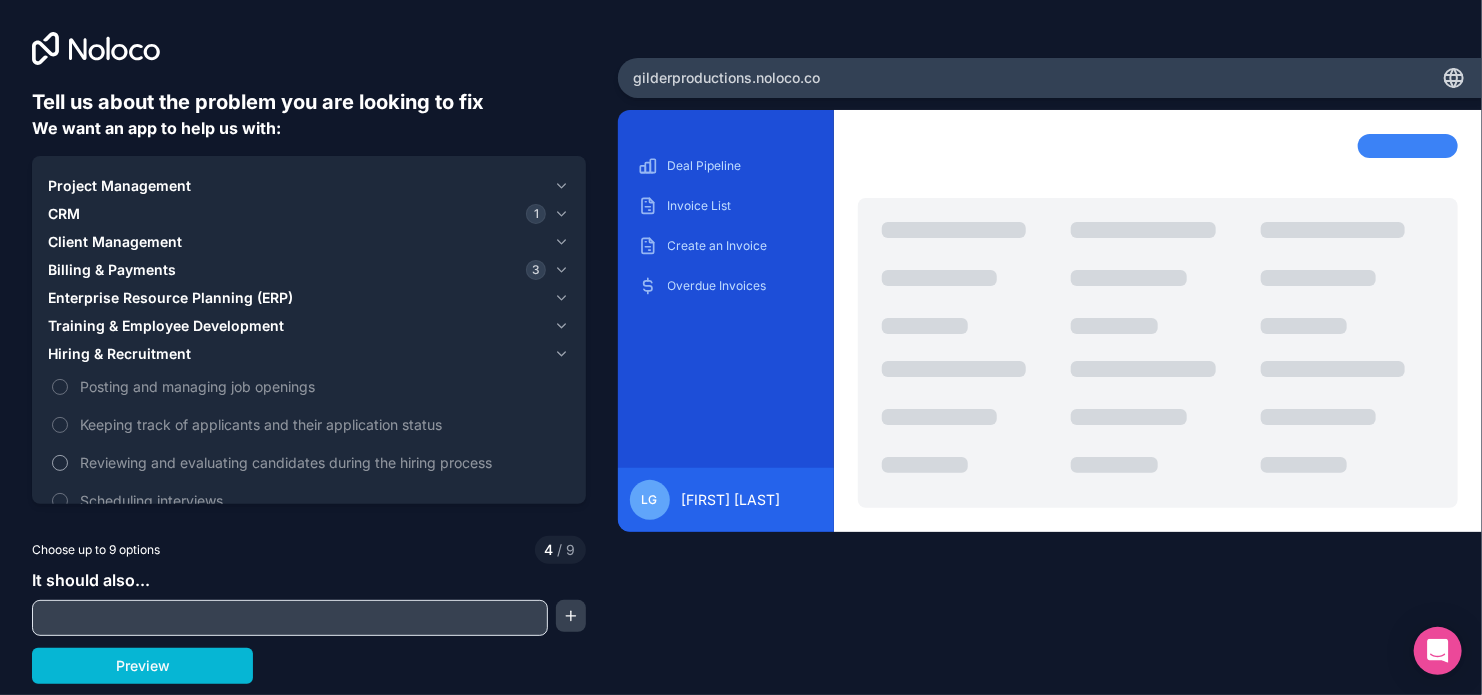 type 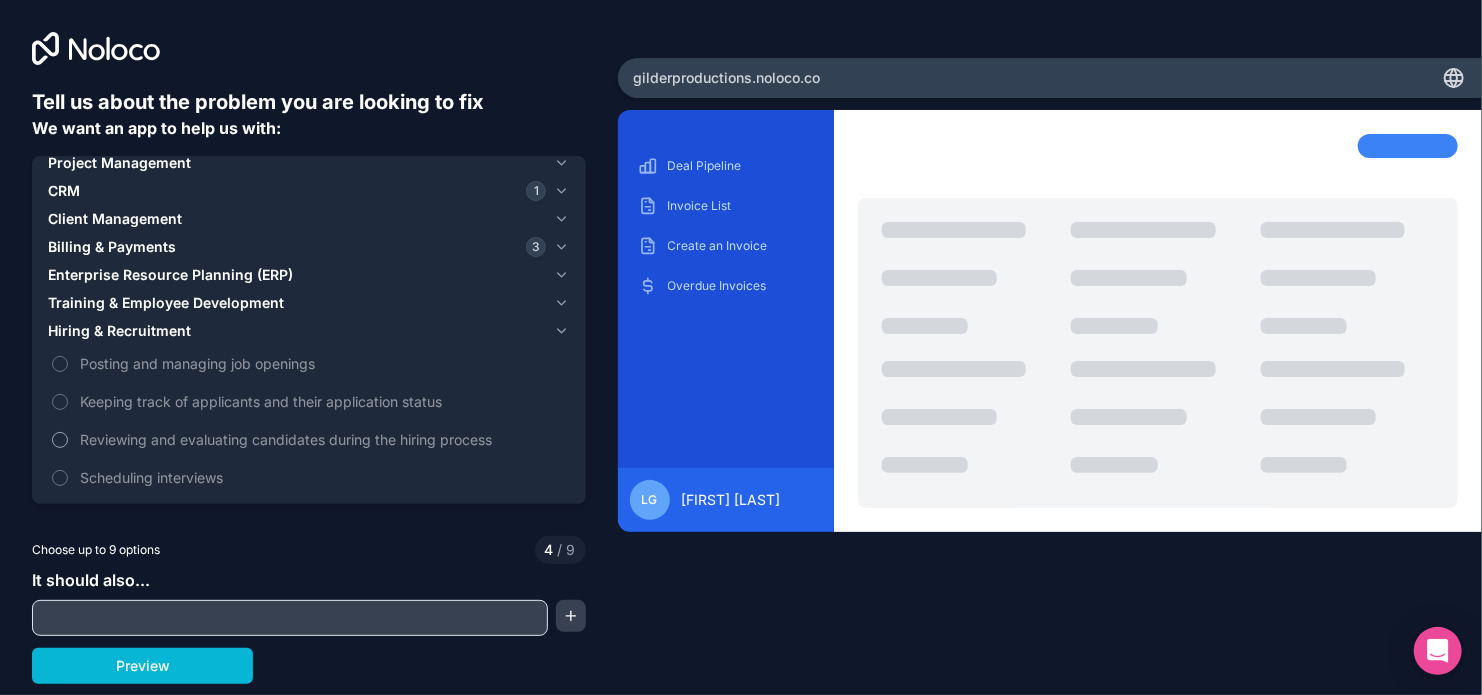 type 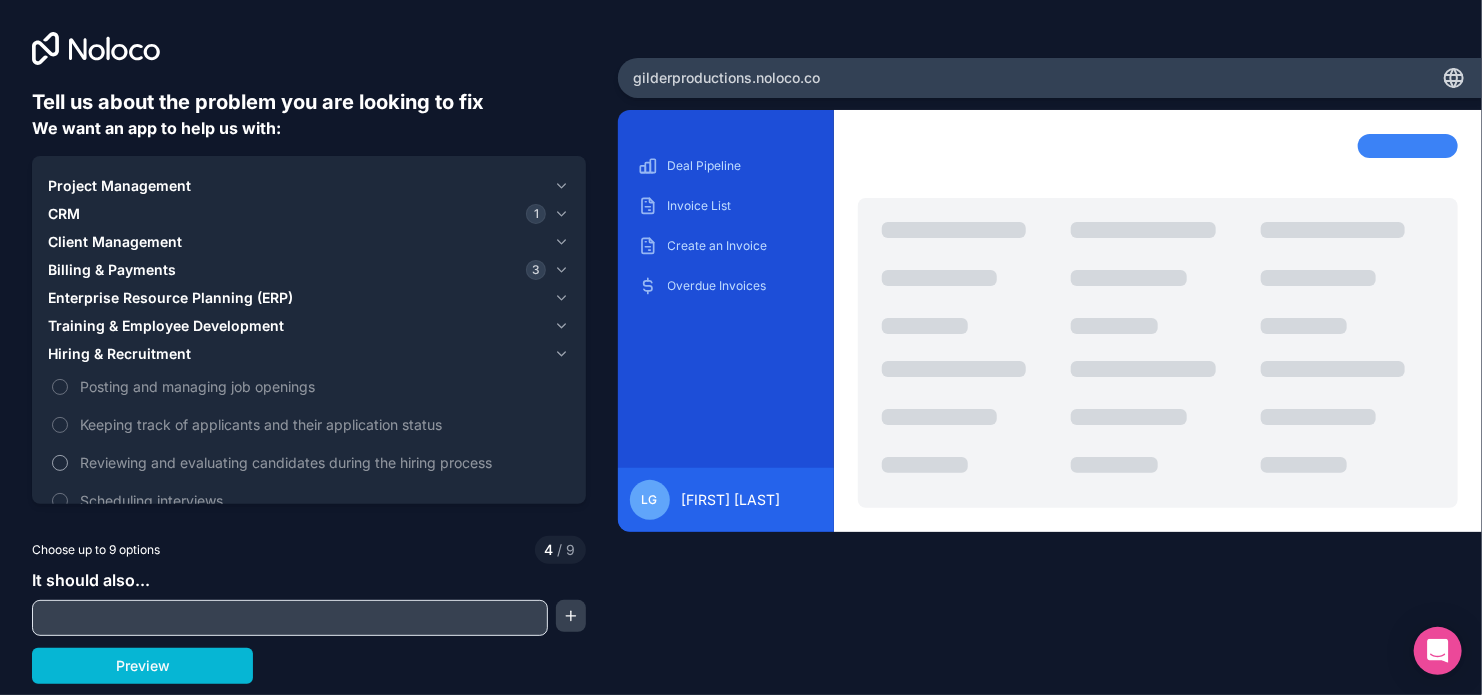 type 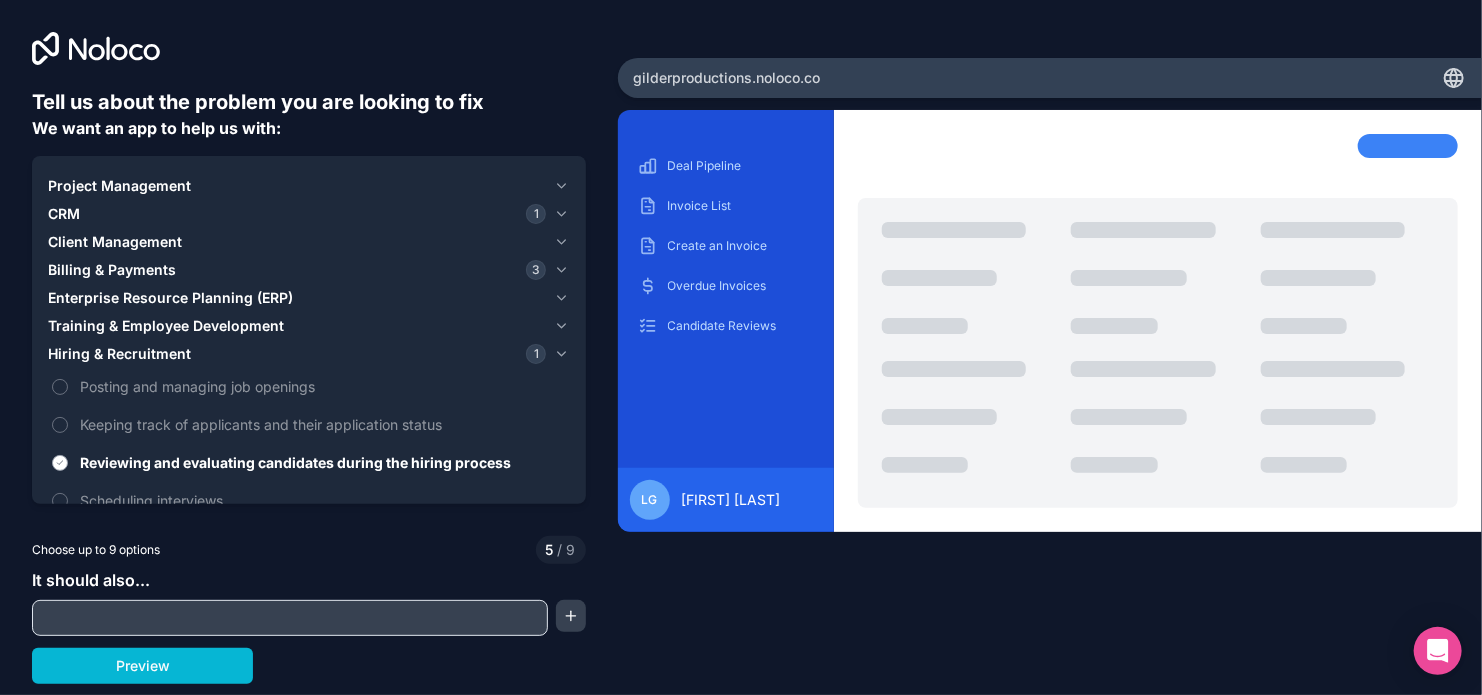 type on "on" 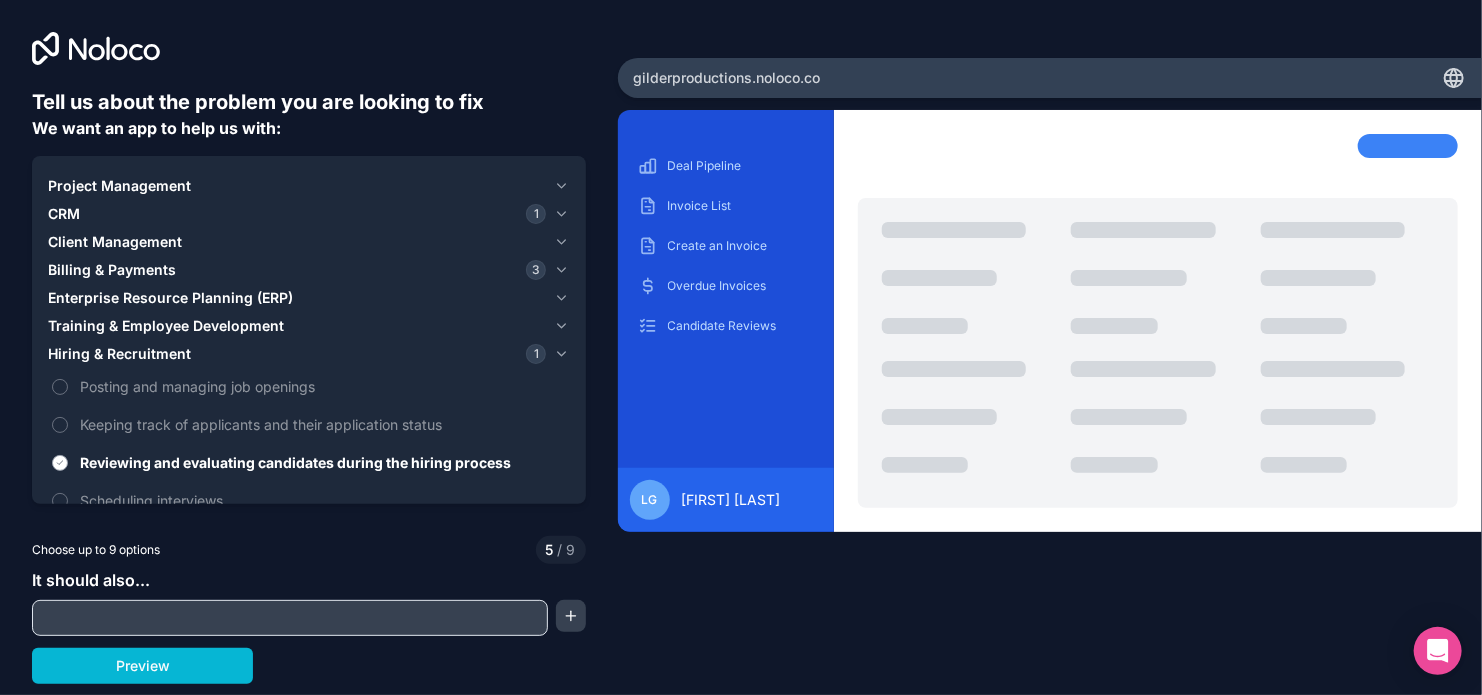 click on "Reviewing and evaluating candidates during the hiring process" at bounding box center (60, 463) 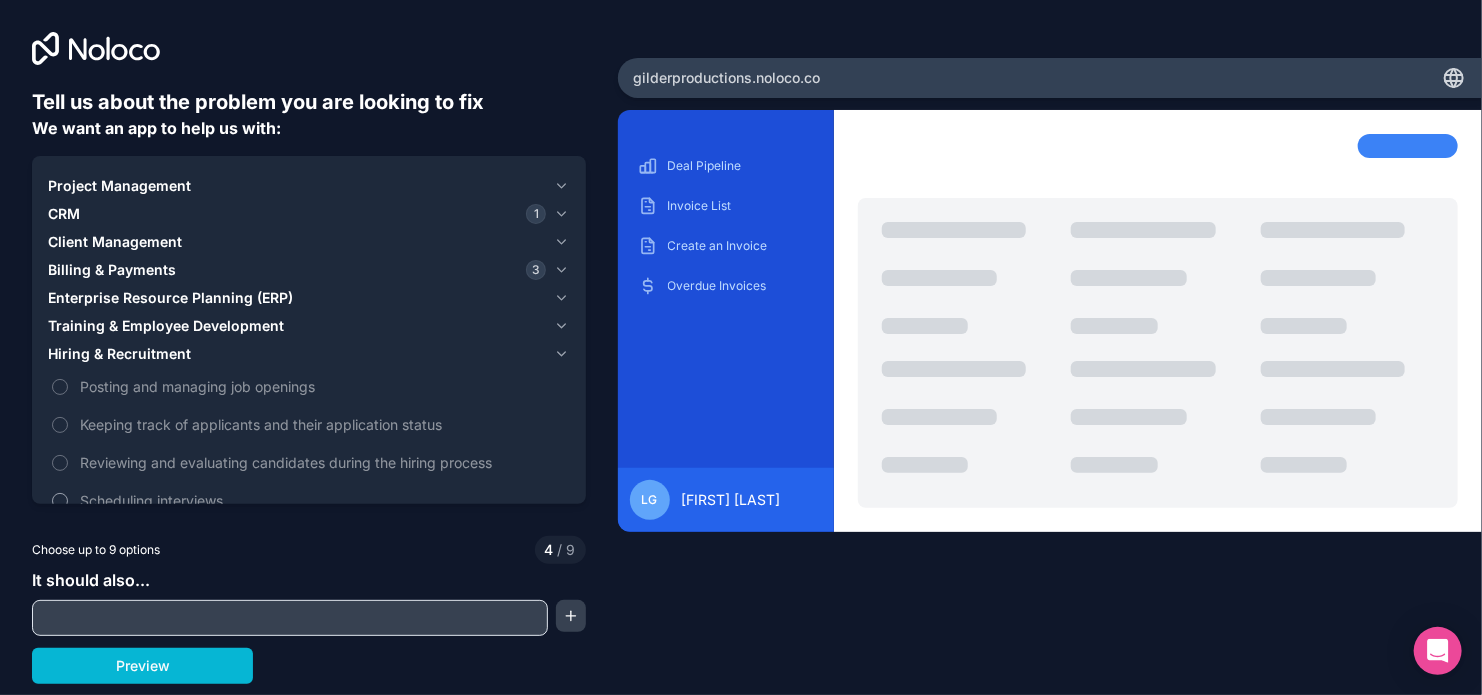 click on "Scheduling interviews" at bounding box center [60, 501] 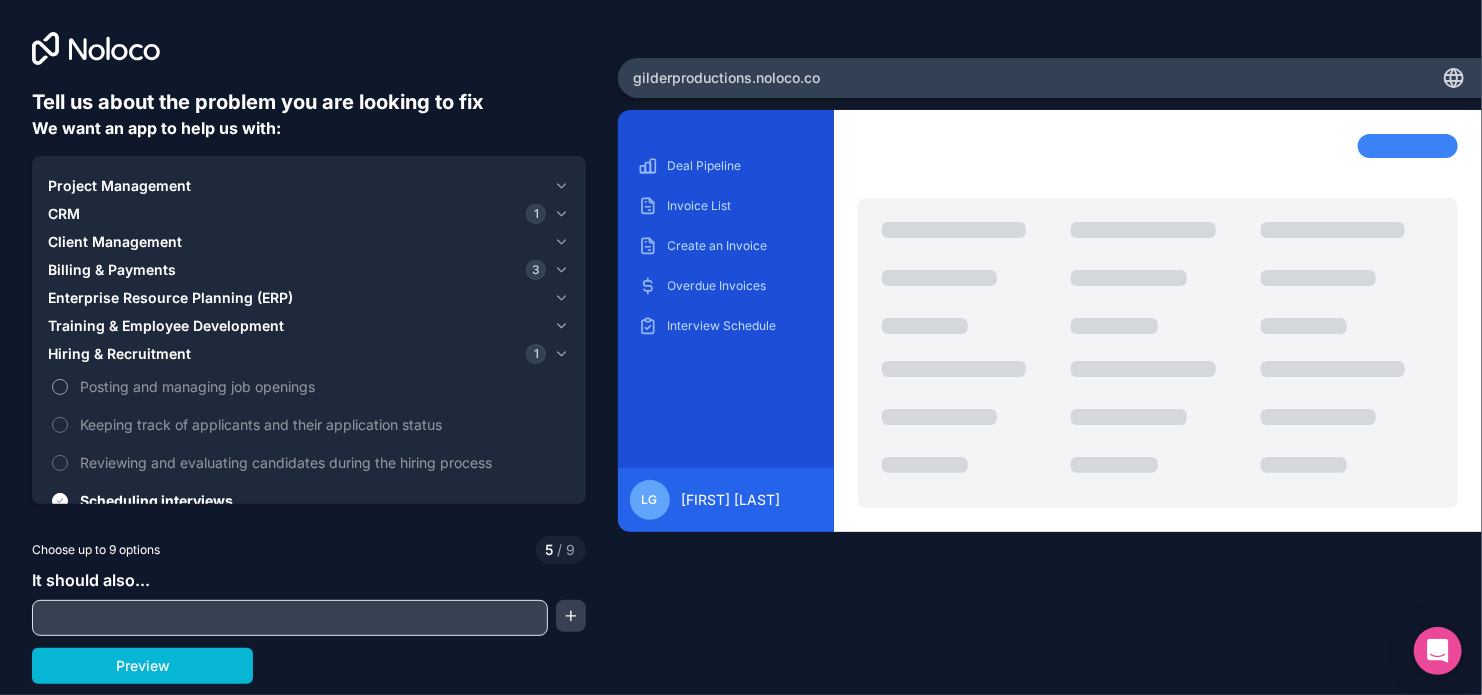 click on "Posting and managing job openings" at bounding box center [60, 387] 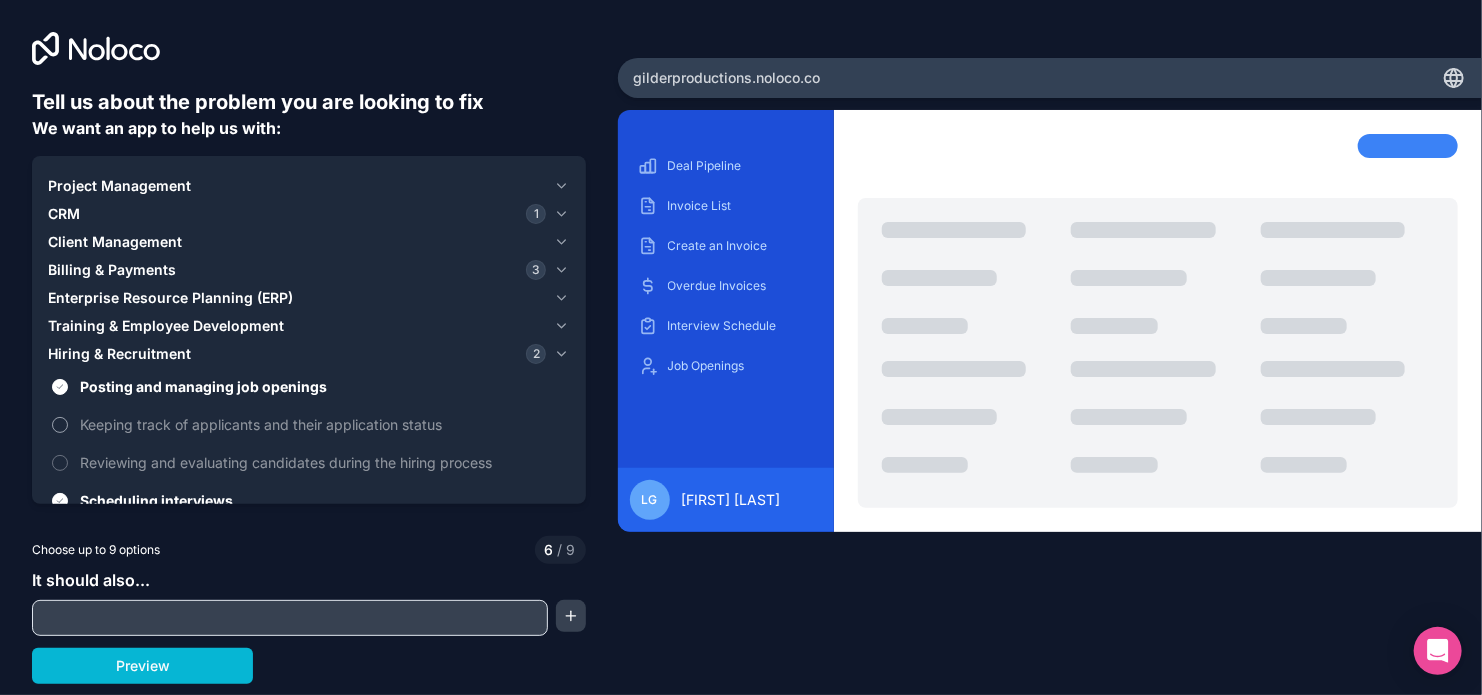 type on "on" 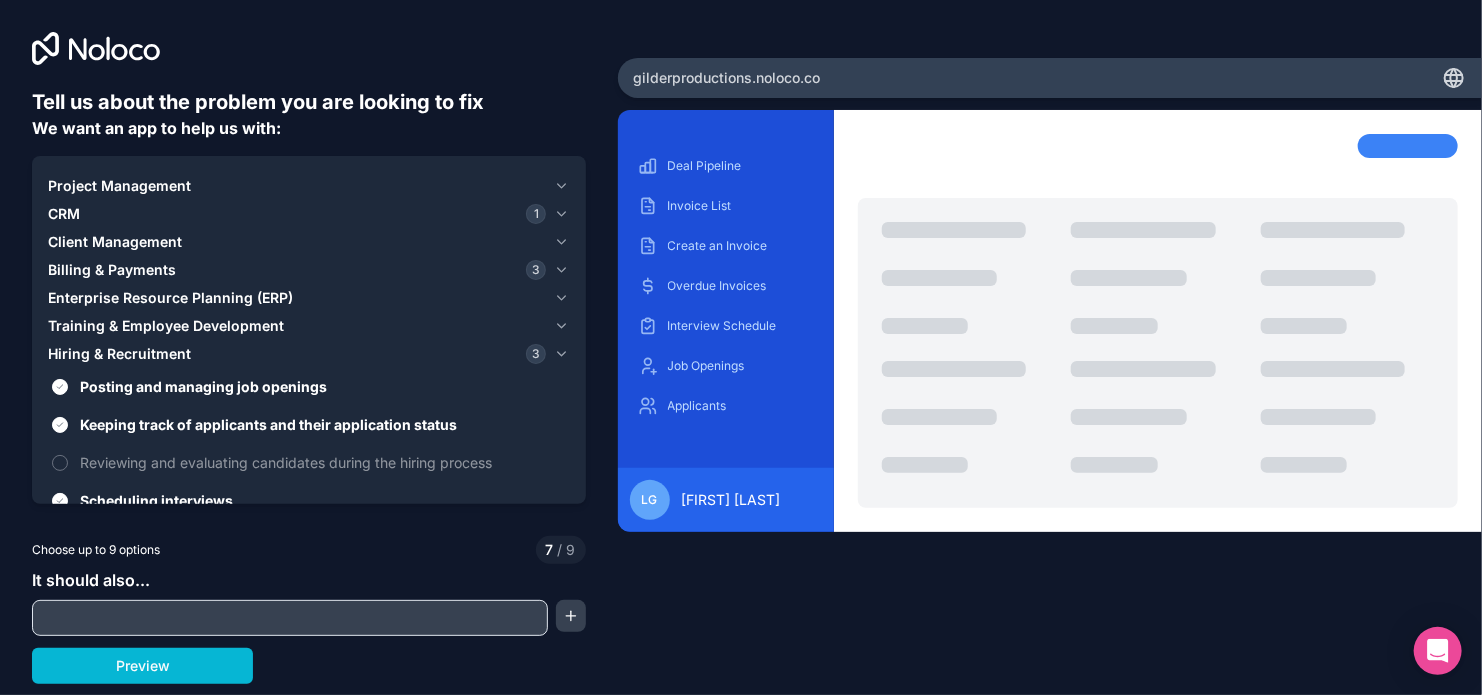 click on "Project Management" at bounding box center (119, 186) 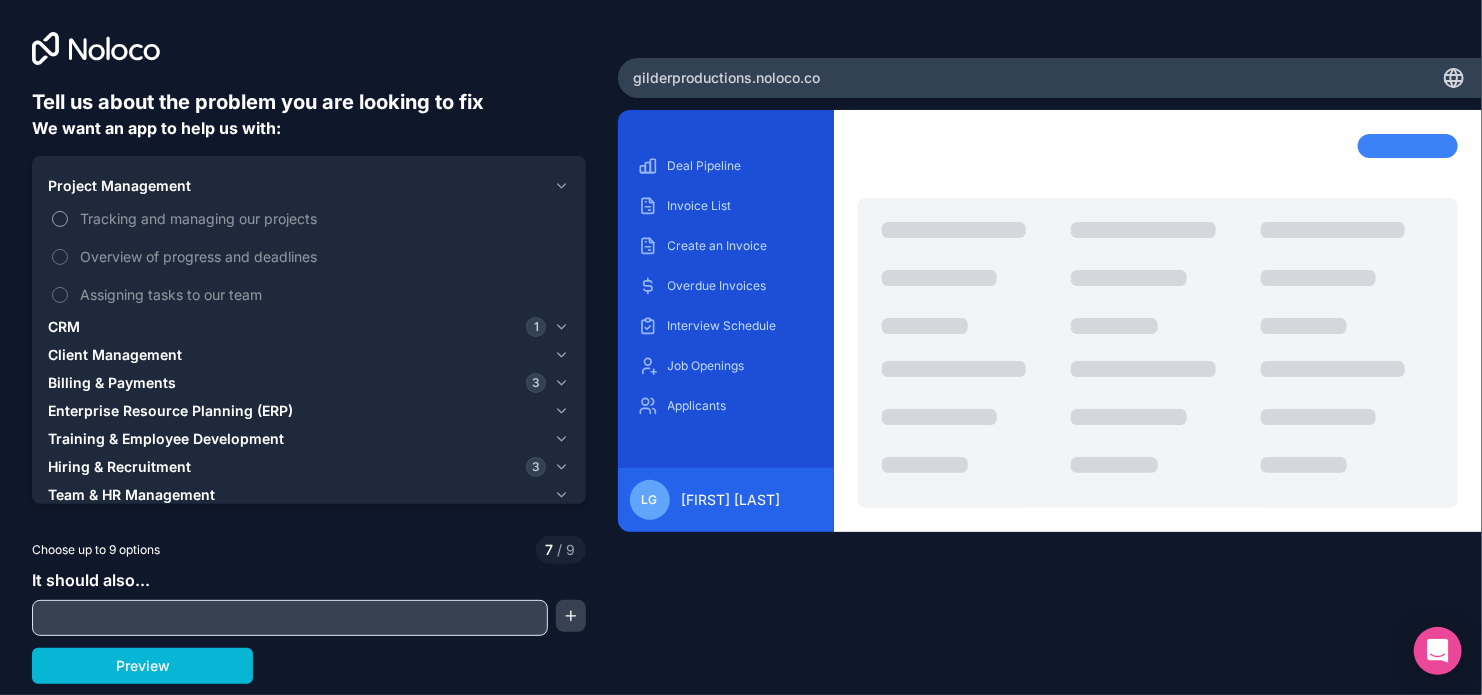 click on "Tracking and managing our projects" at bounding box center (60, 219) 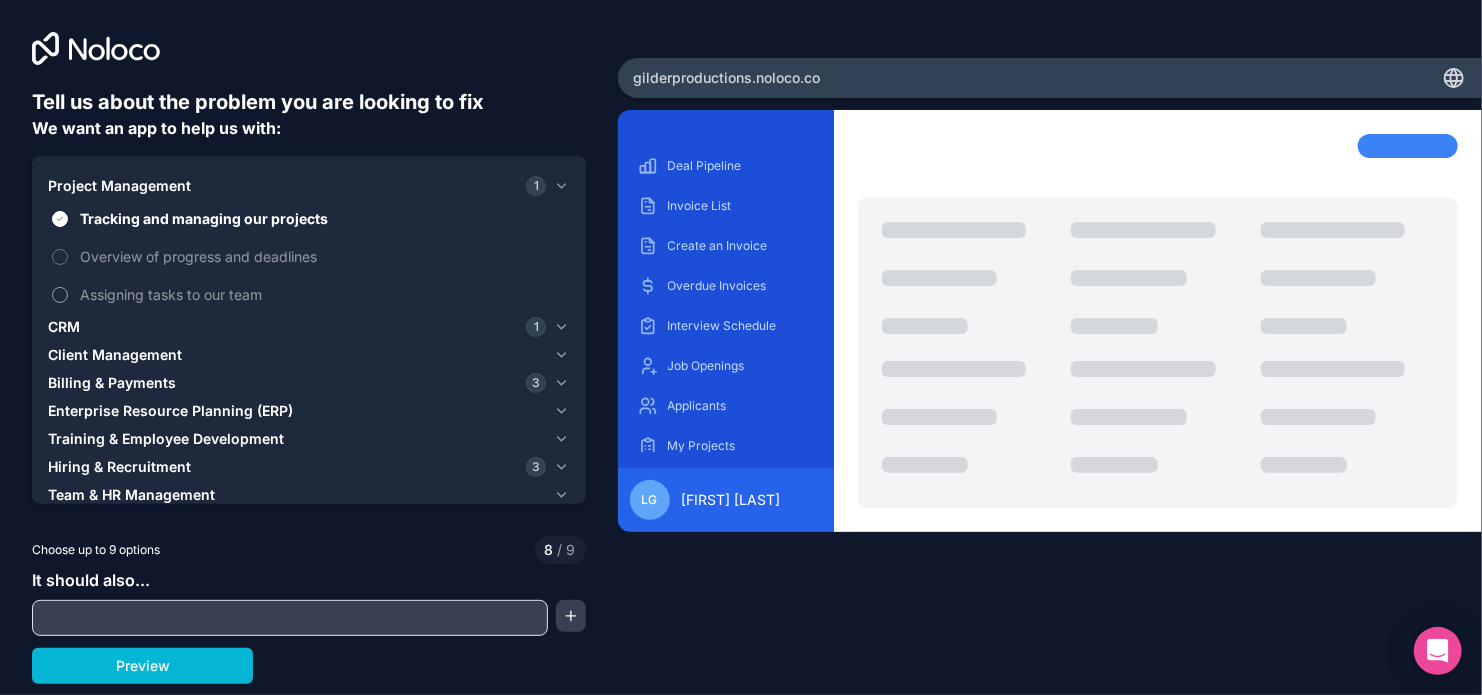 click on "Assigning tasks to our team" at bounding box center [60, 295] 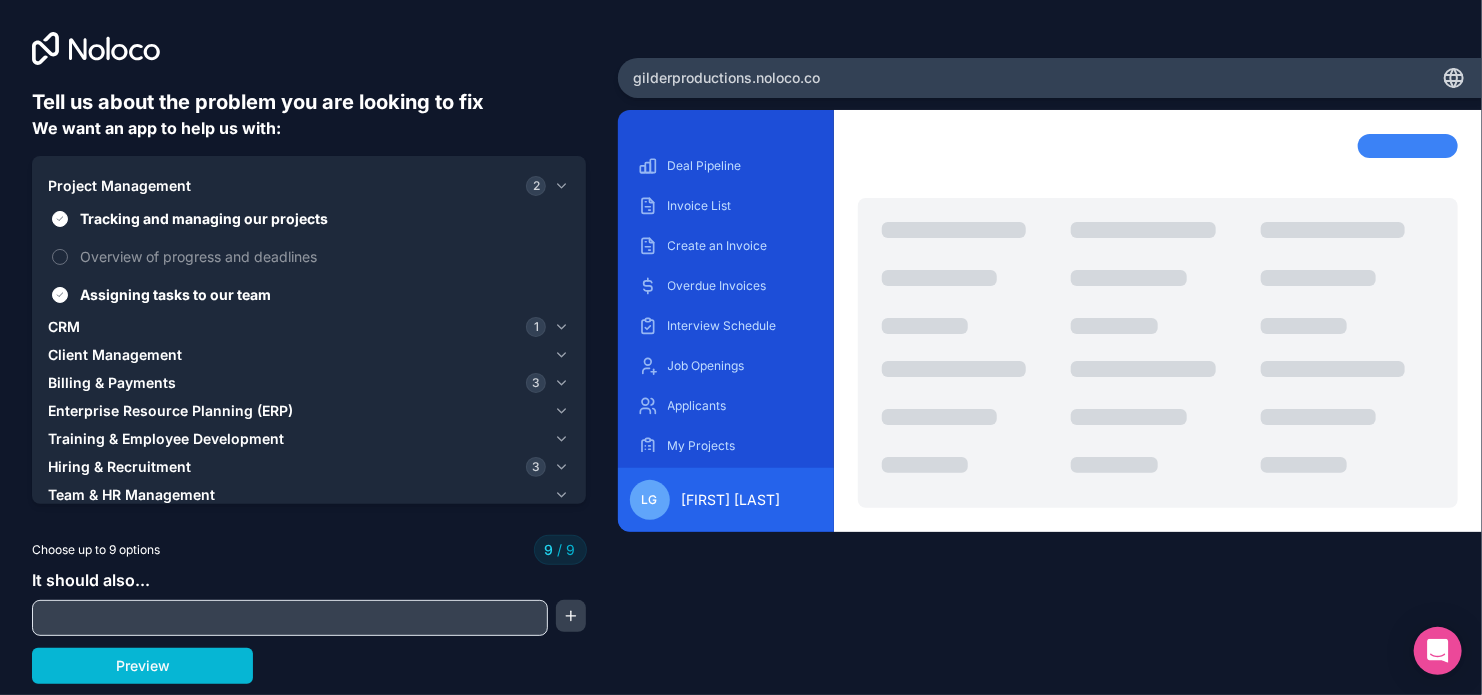 click on "CRM" at bounding box center (64, 327) 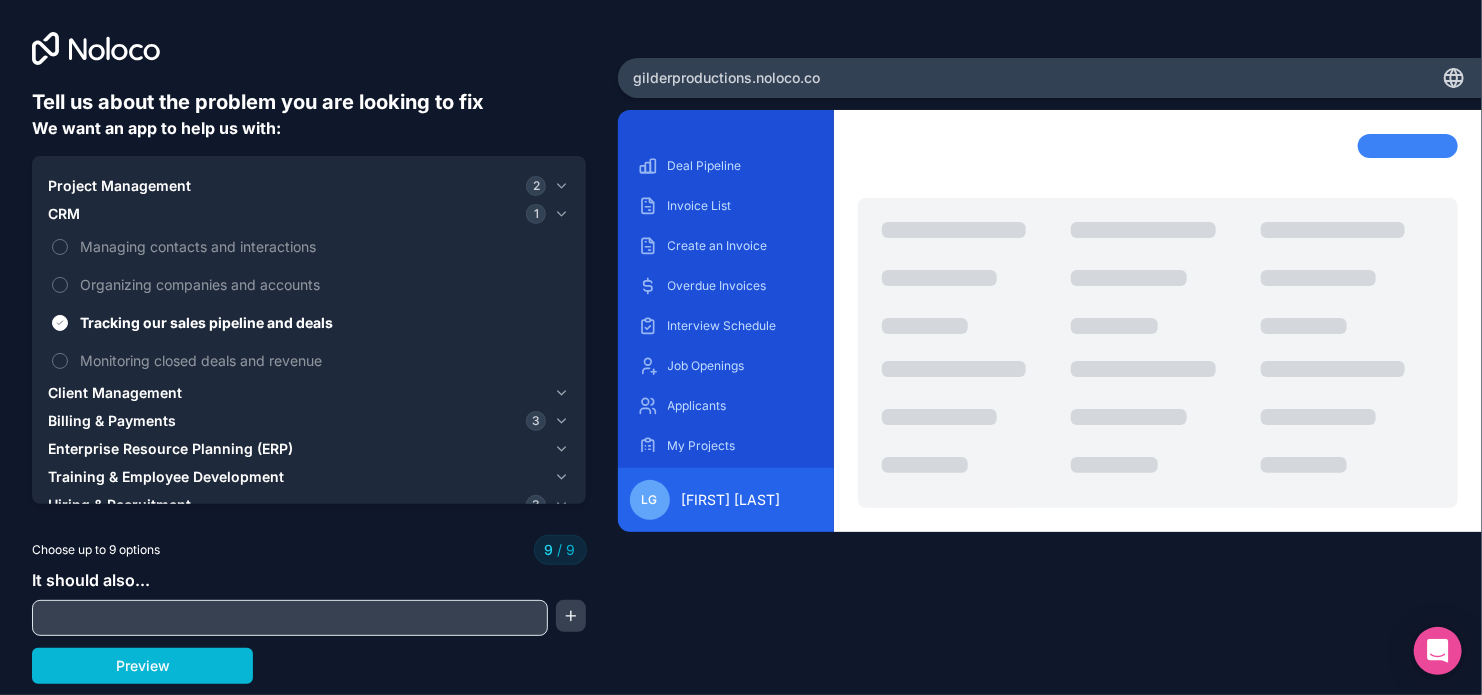 click on "Client Management" at bounding box center (115, 393) 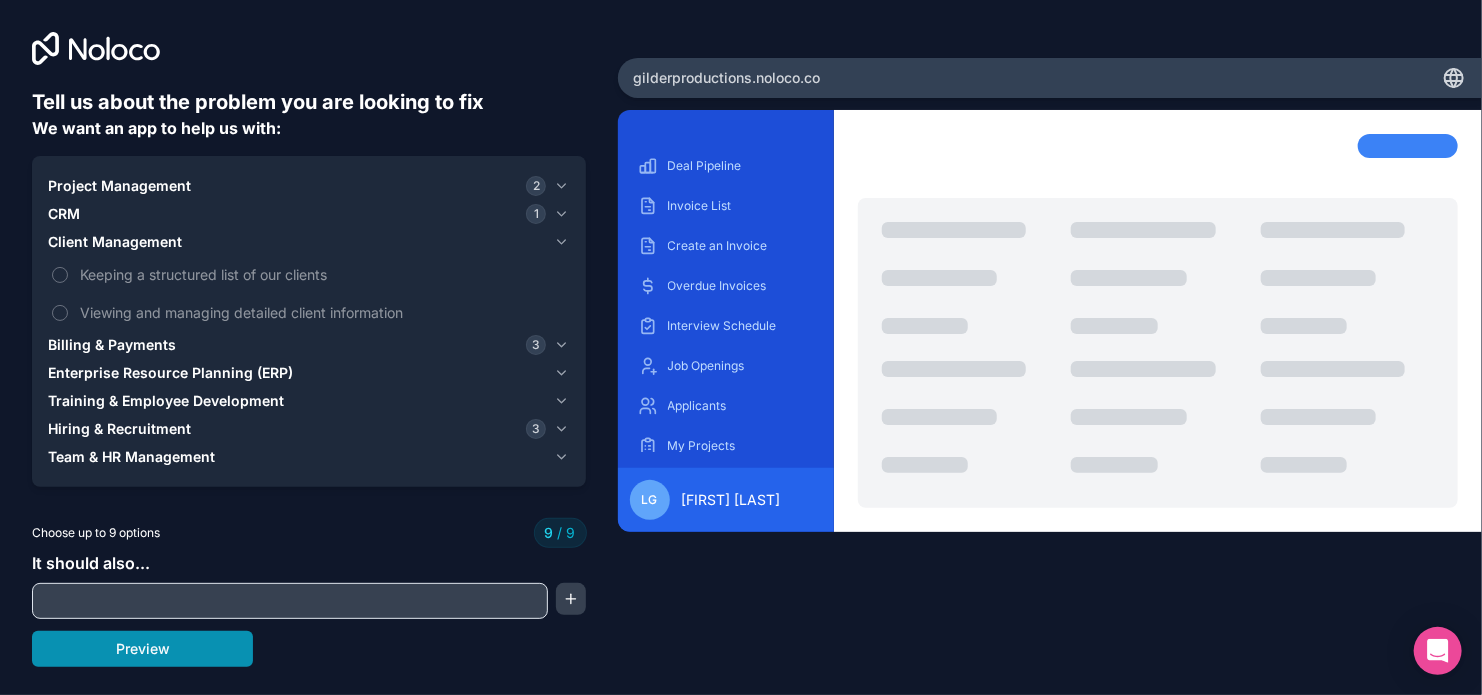 click on "Preview" at bounding box center (142, 649) 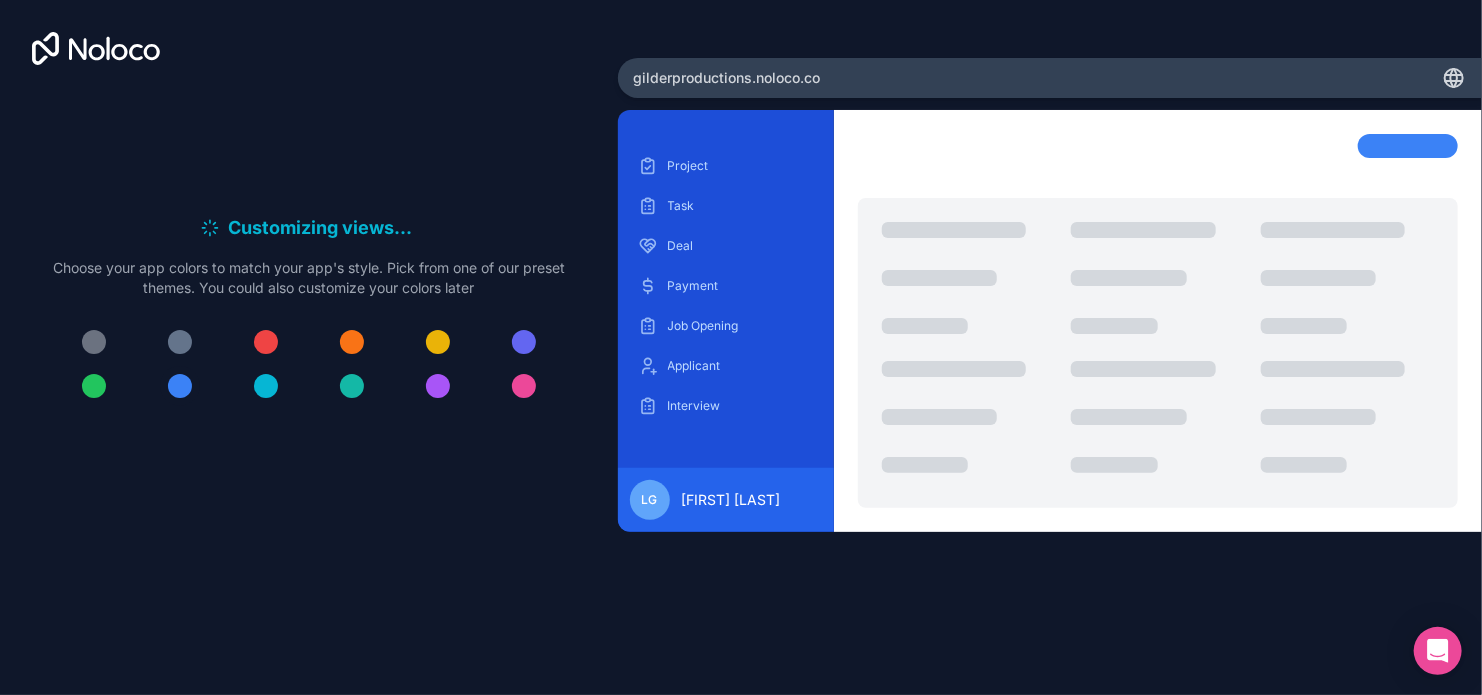 click at bounding box center (180, 386) 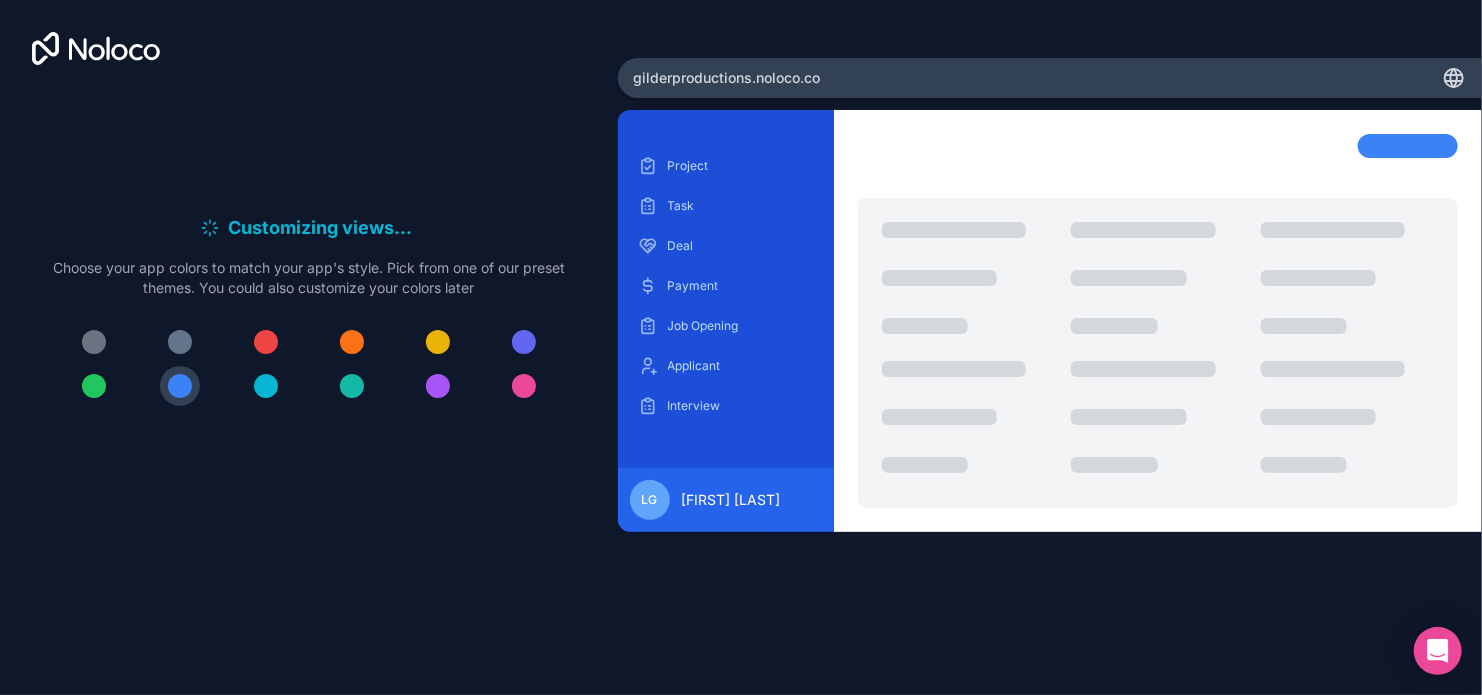 click at bounding box center [266, 386] 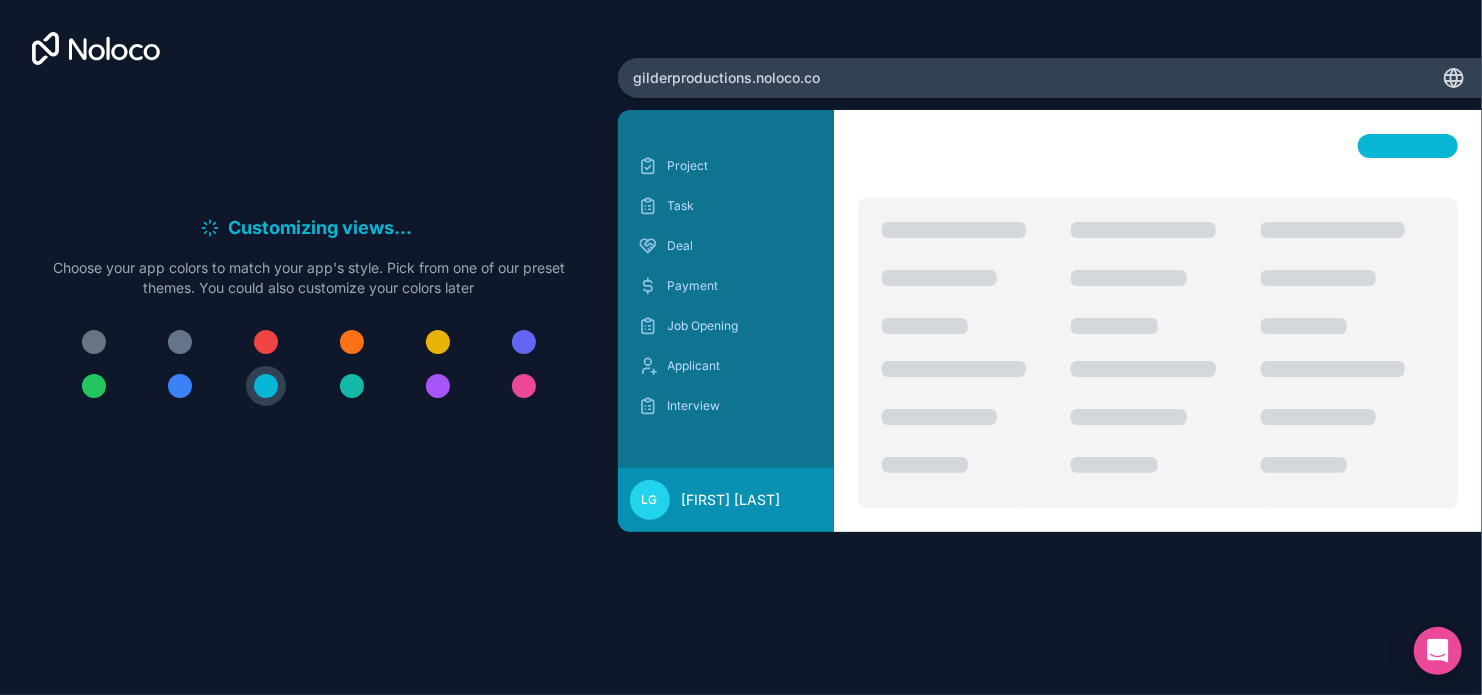 click at bounding box center (352, 386) 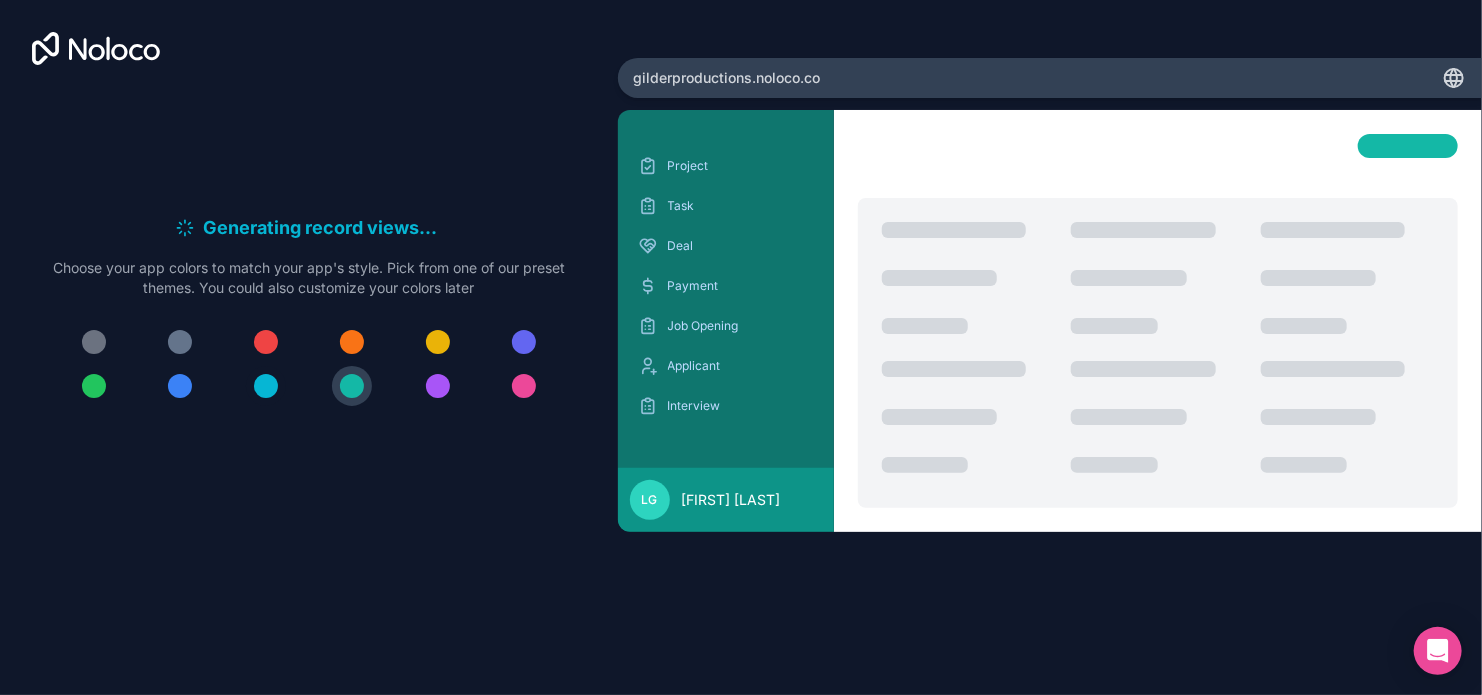 click at bounding box center (266, 386) 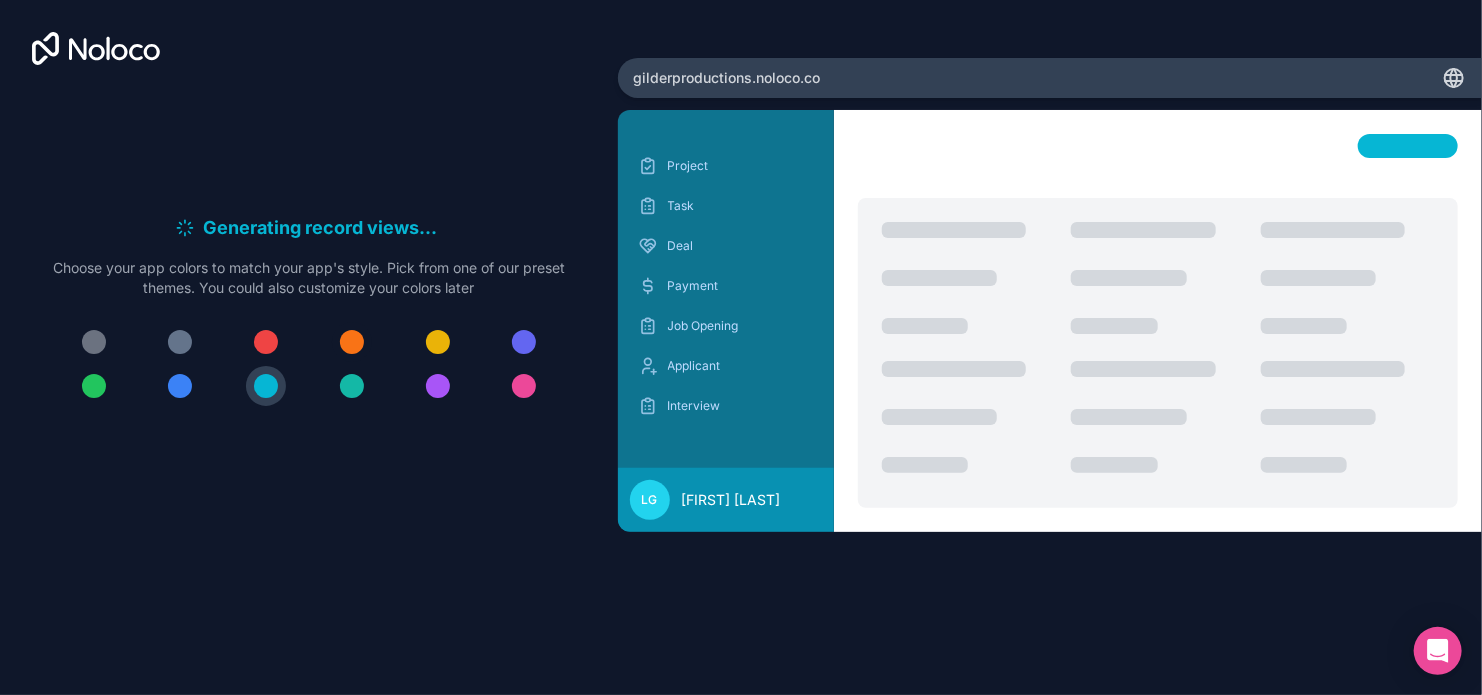 click at bounding box center [352, 342] 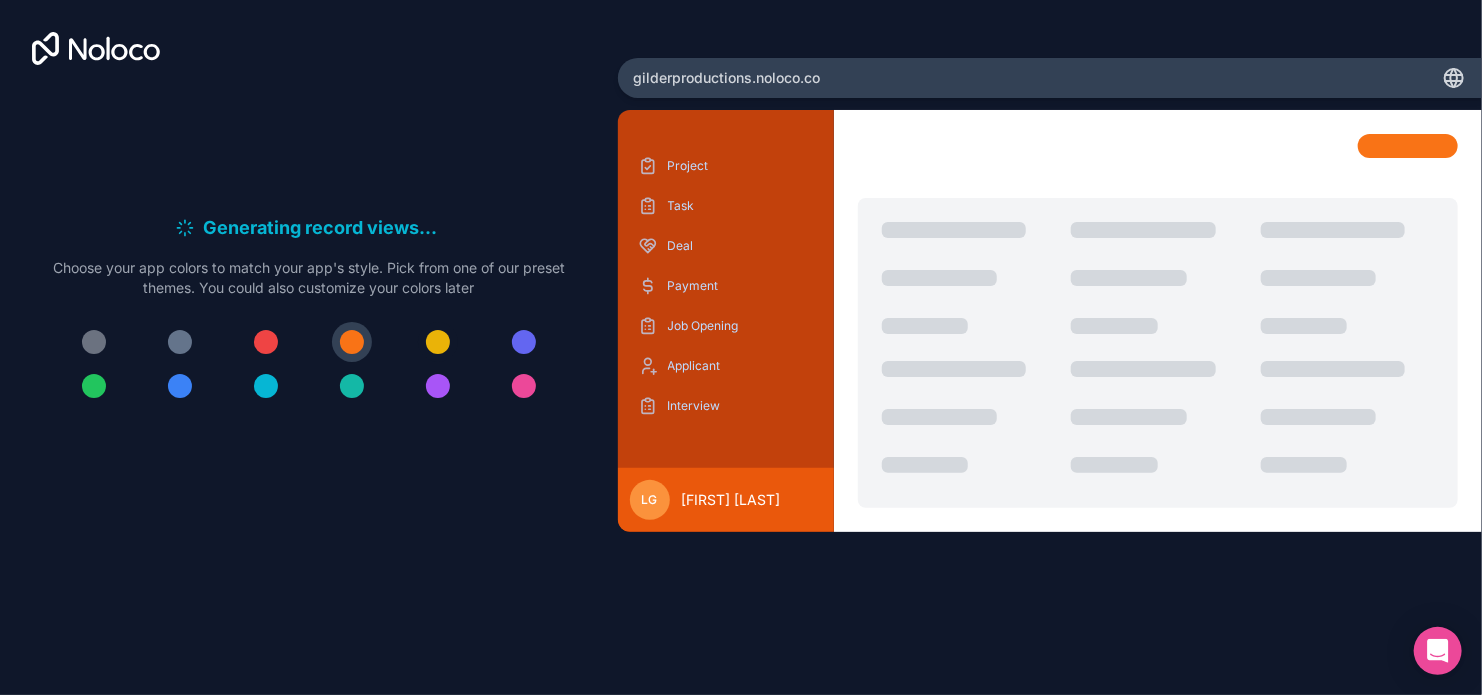 click at bounding box center [438, 342] 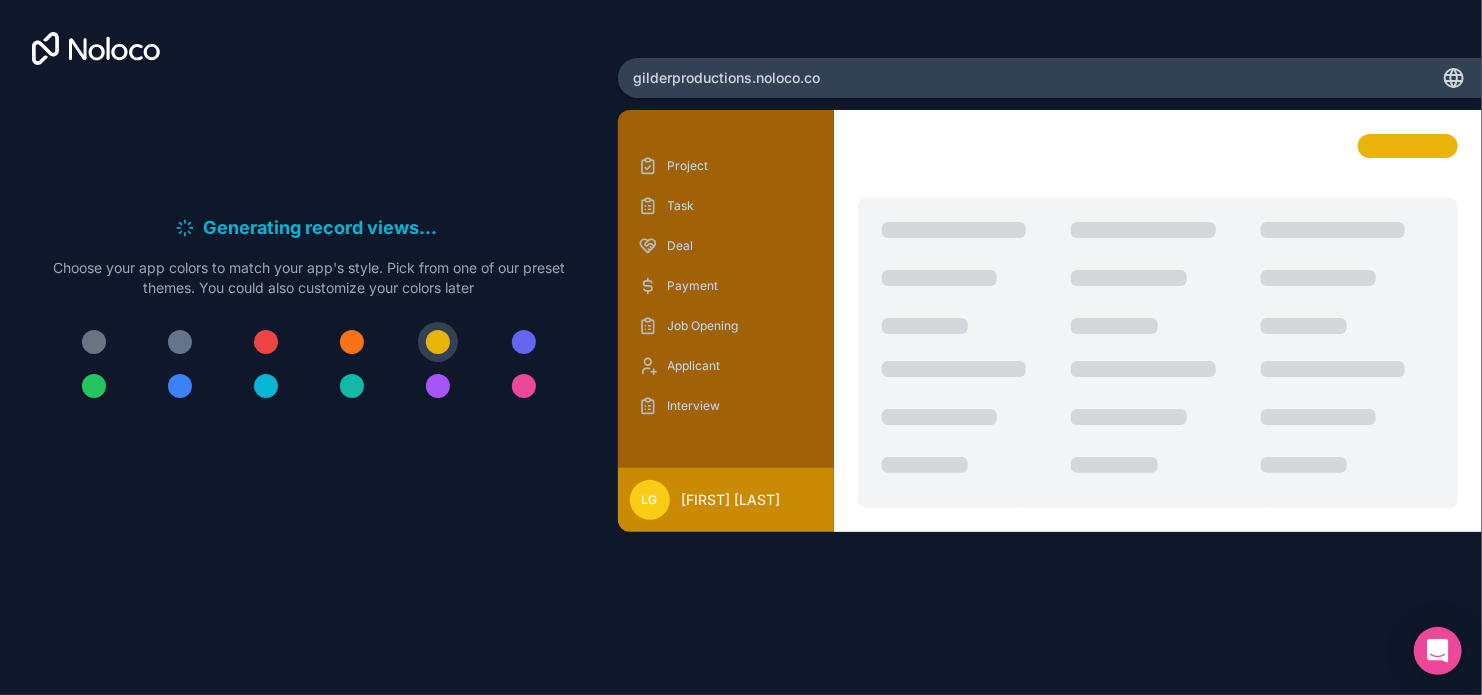 click at bounding box center (524, 386) 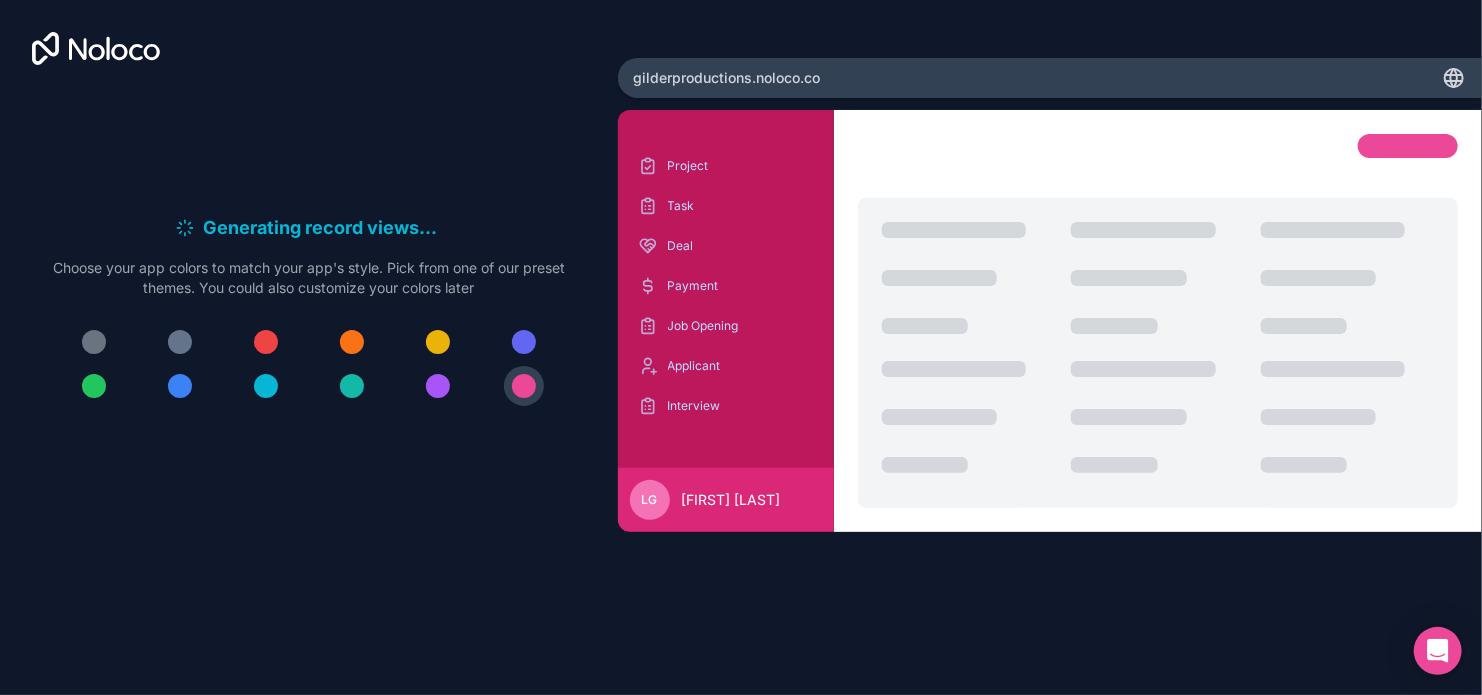 click at bounding box center [524, 342] 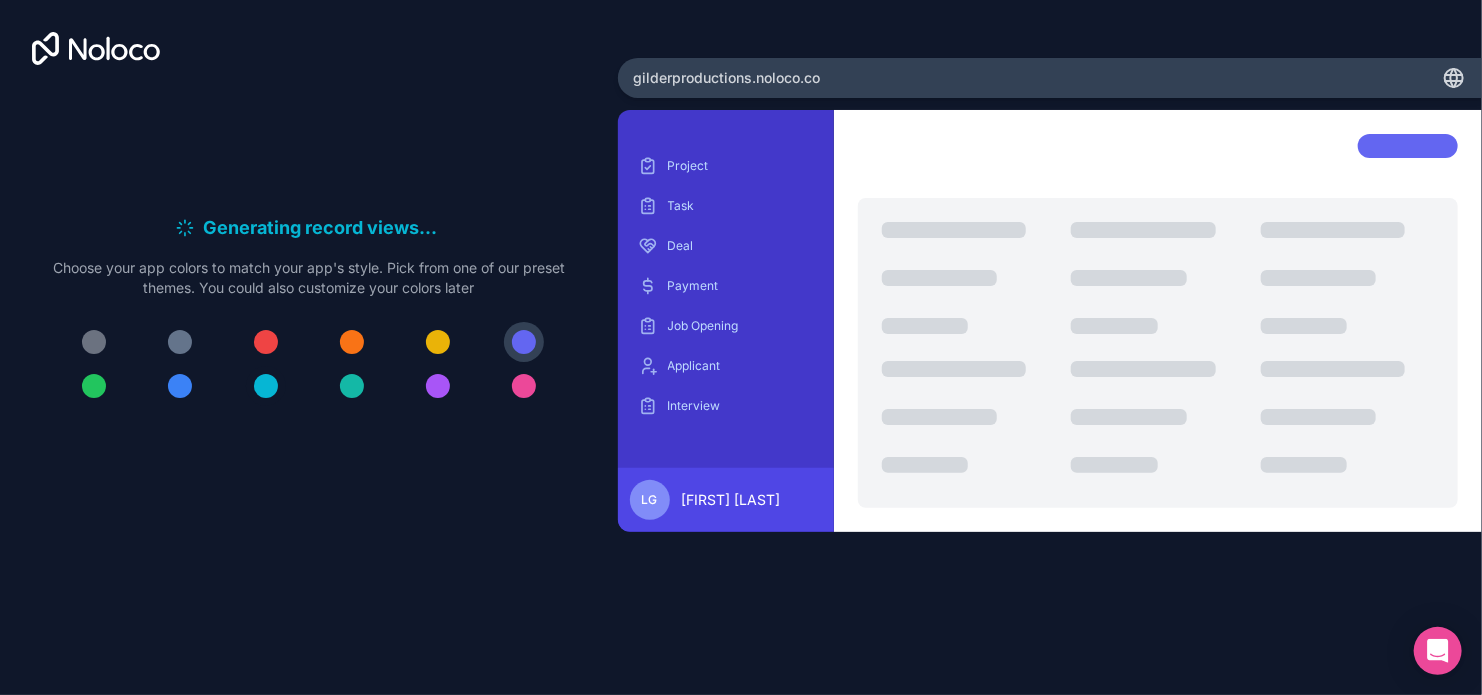 click at bounding box center [266, 386] 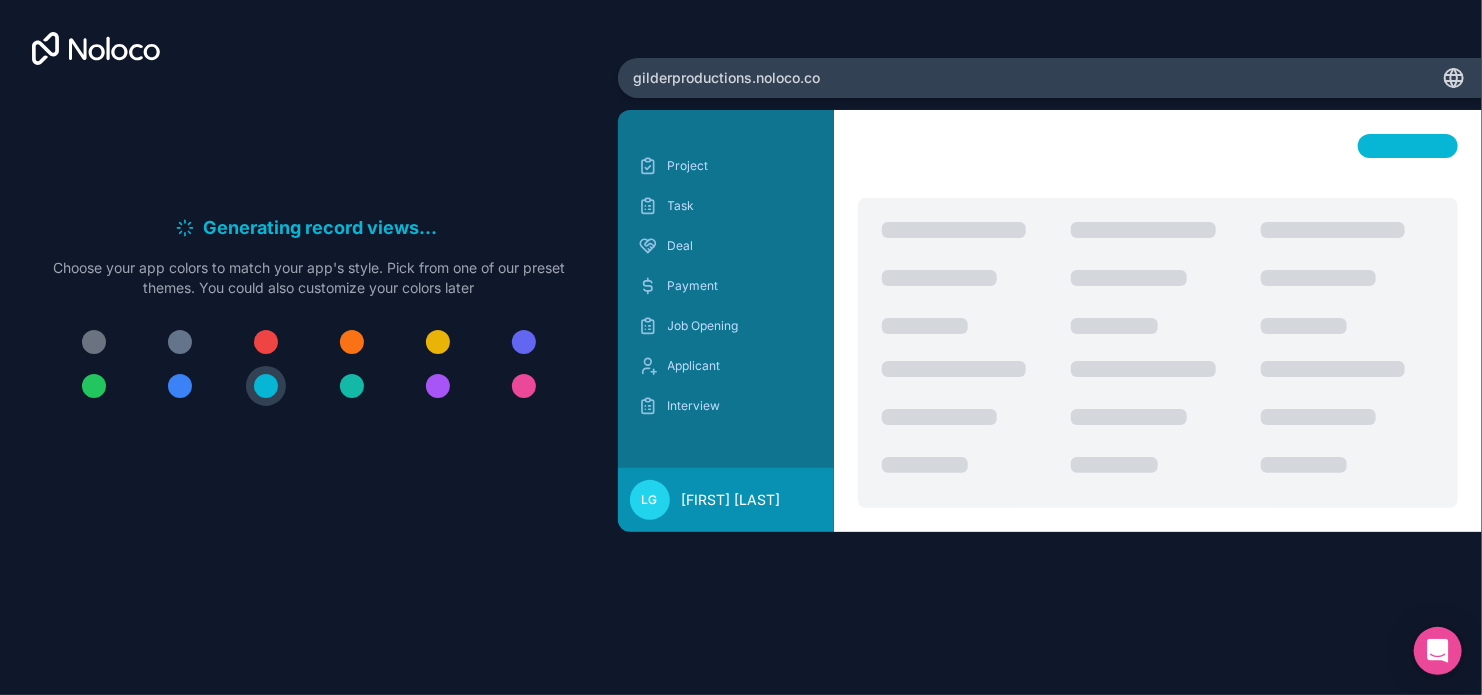 click at bounding box center (1408, 146) 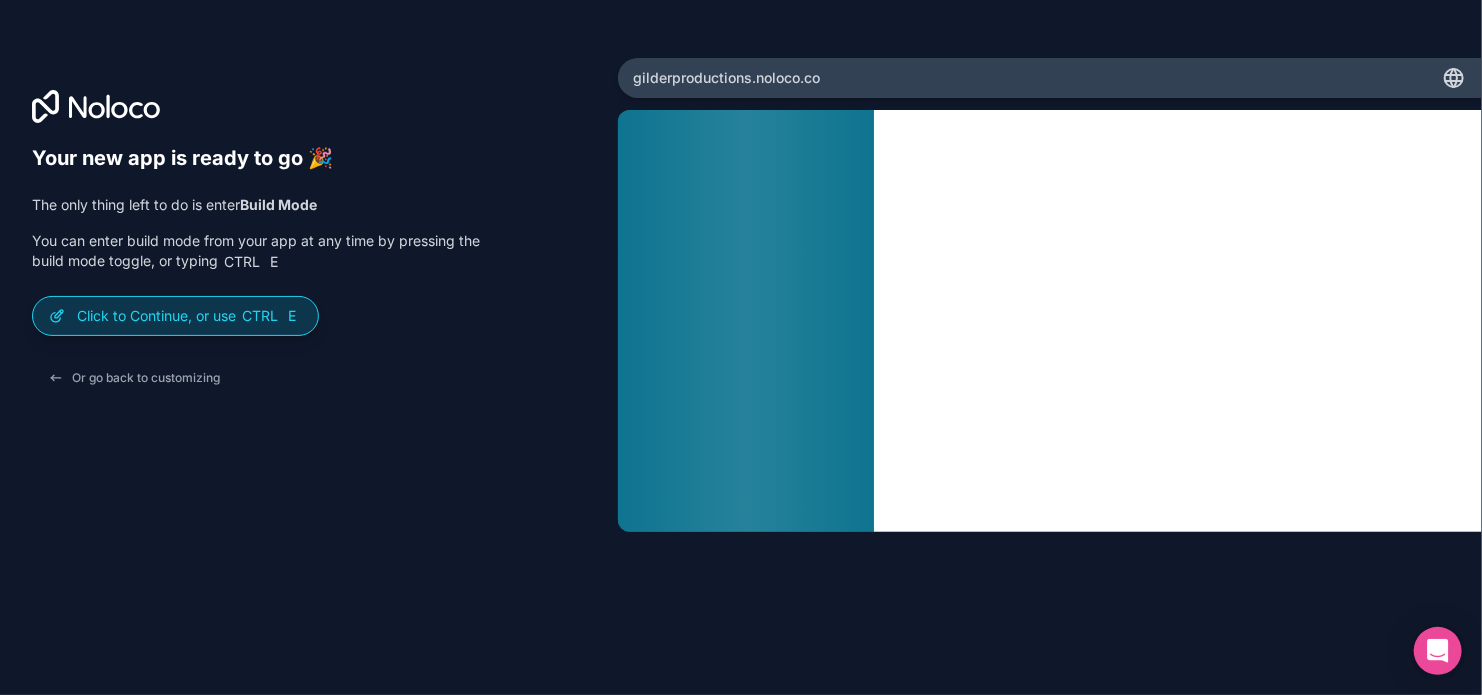 click on "Click to Continue, or use  Ctrl E" at bounding box center (189, 316) 